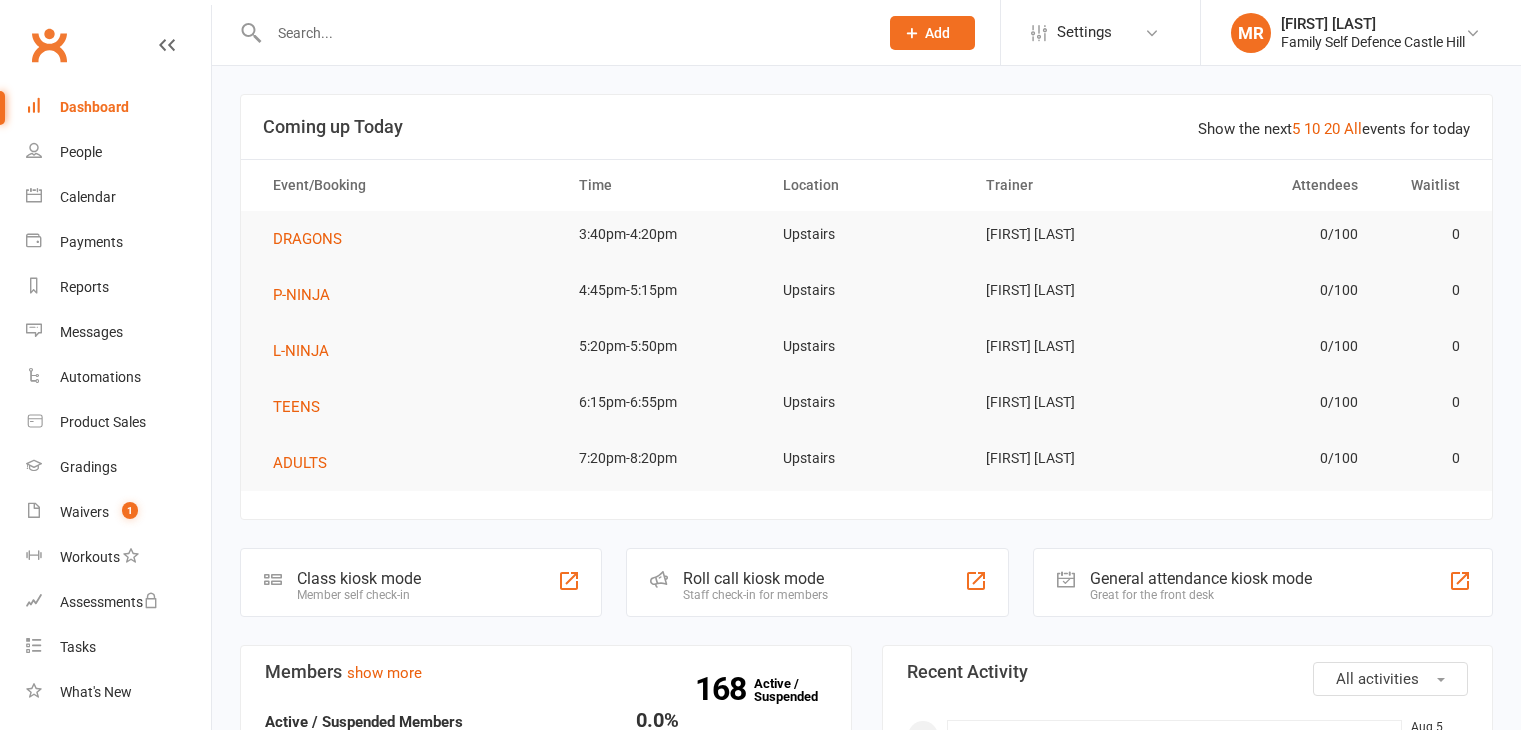 scroll, scrollTop: 0, scrollLeft: 0, axis: both 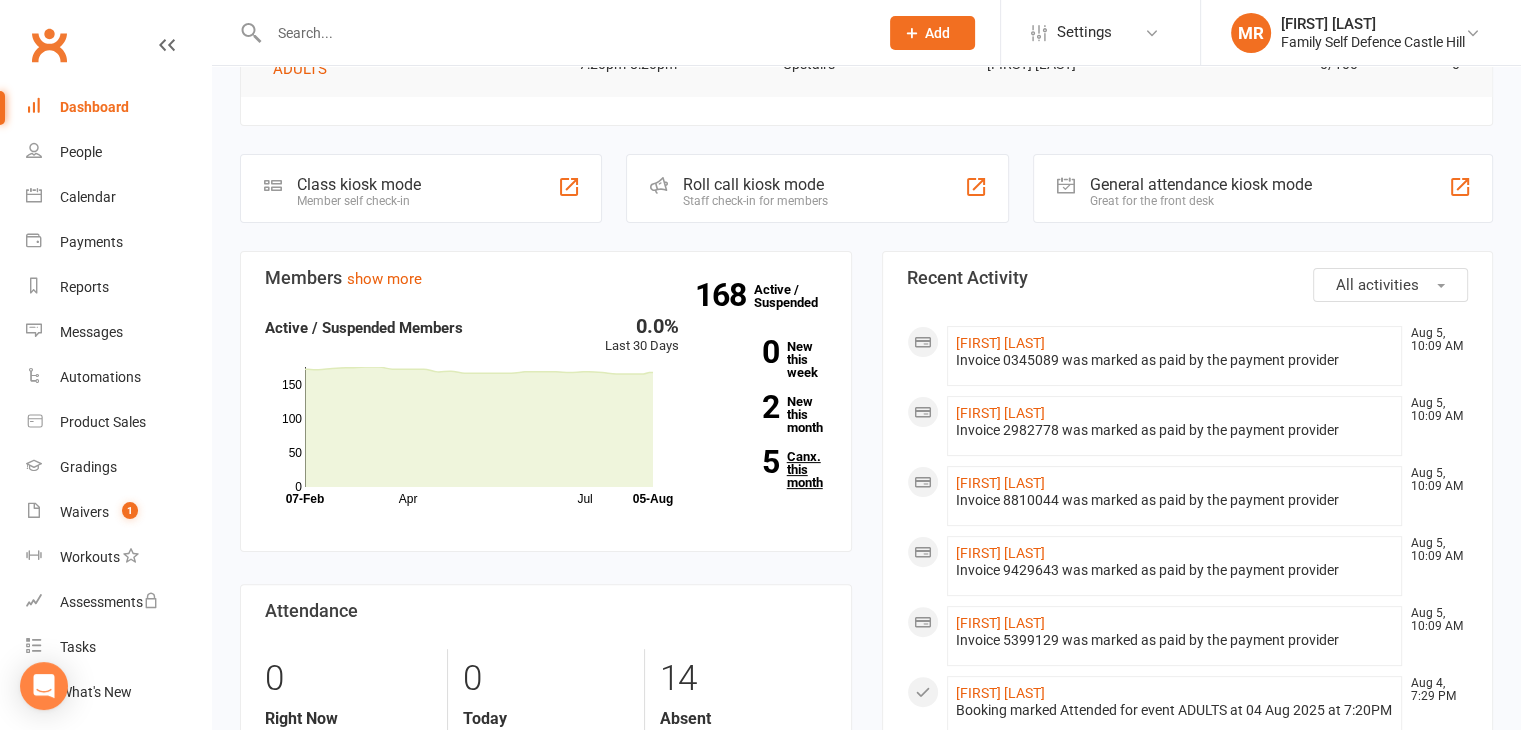 click on "5 Canx. this month" at bounding box center [768, 469] 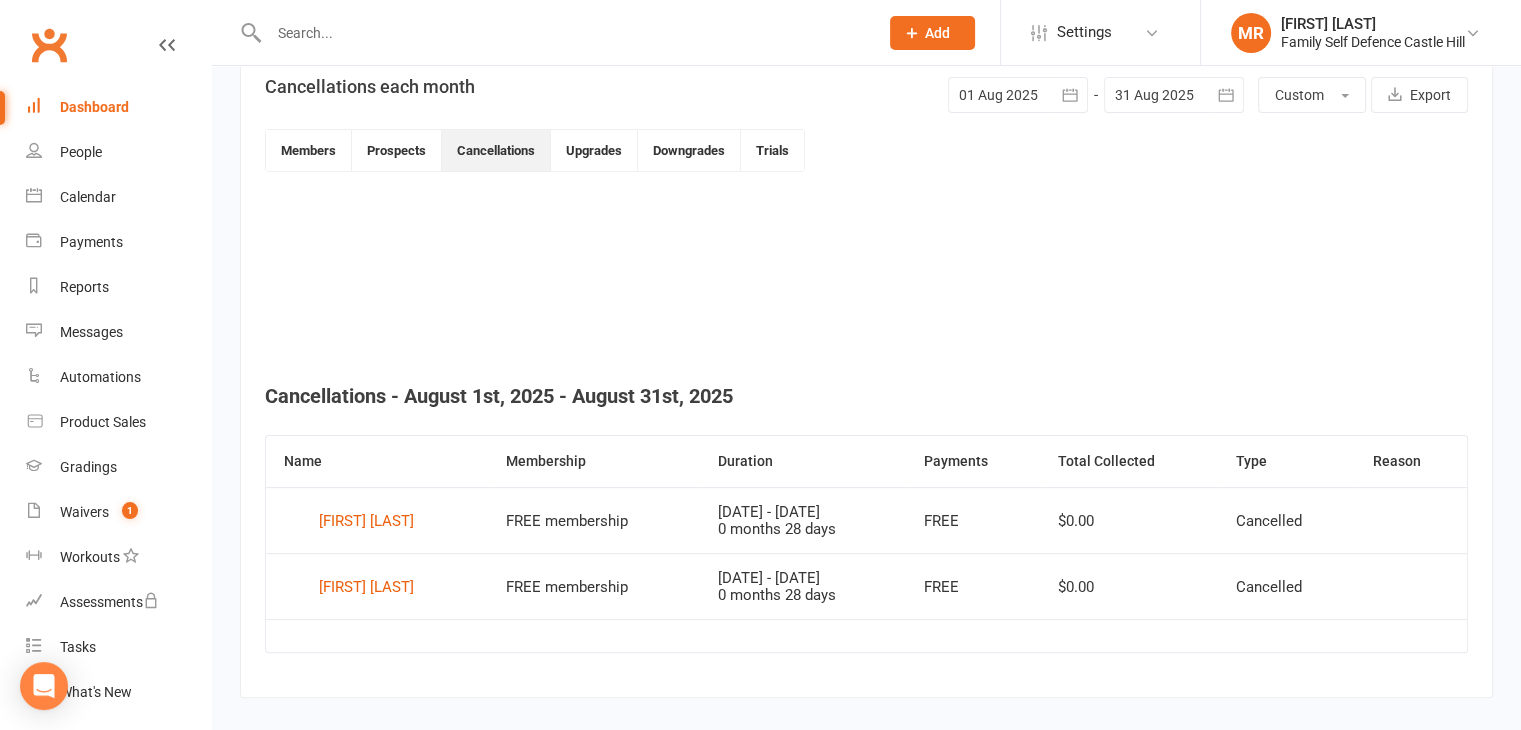 scroll, scrollTop: 514, scrollLeft: 0, axis: vertical 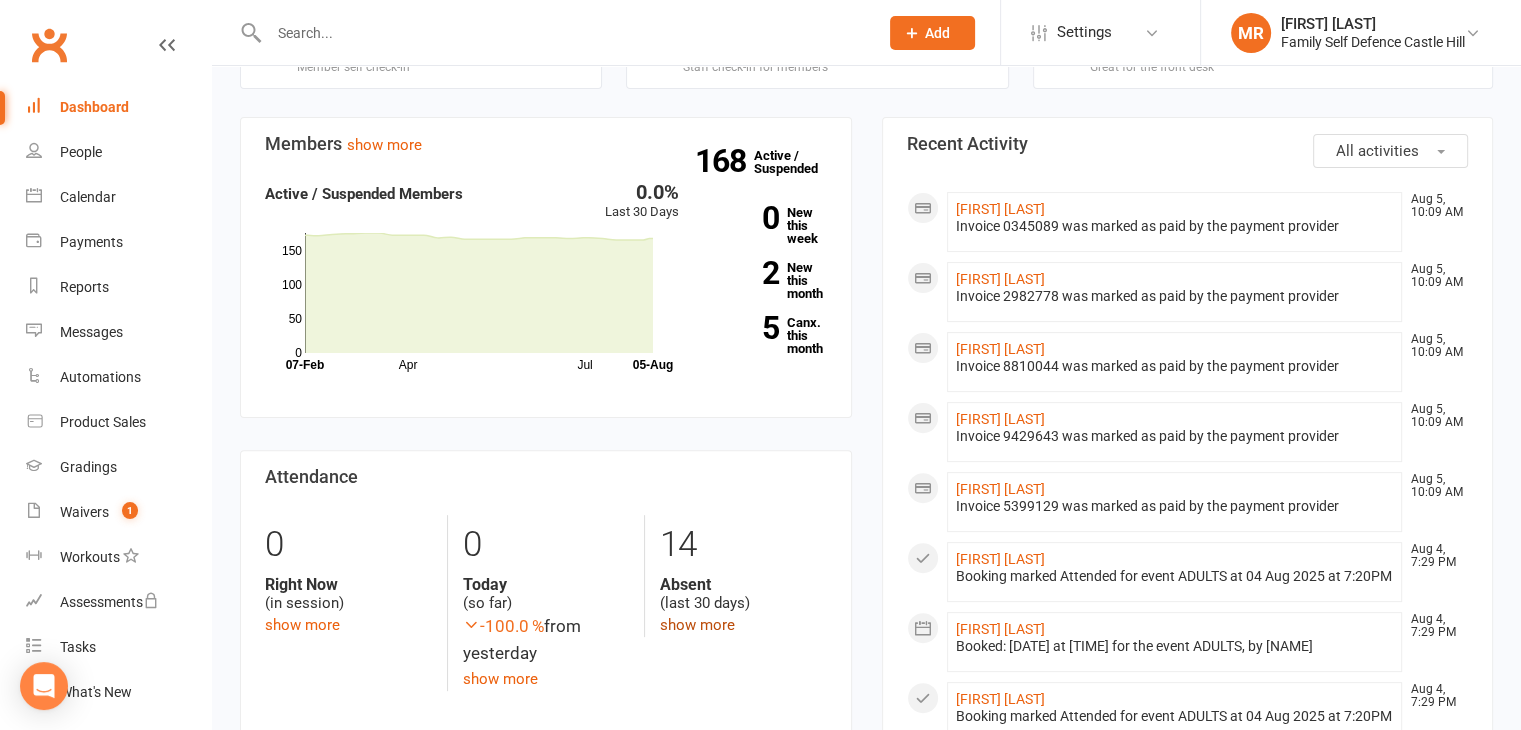 click on "show more" 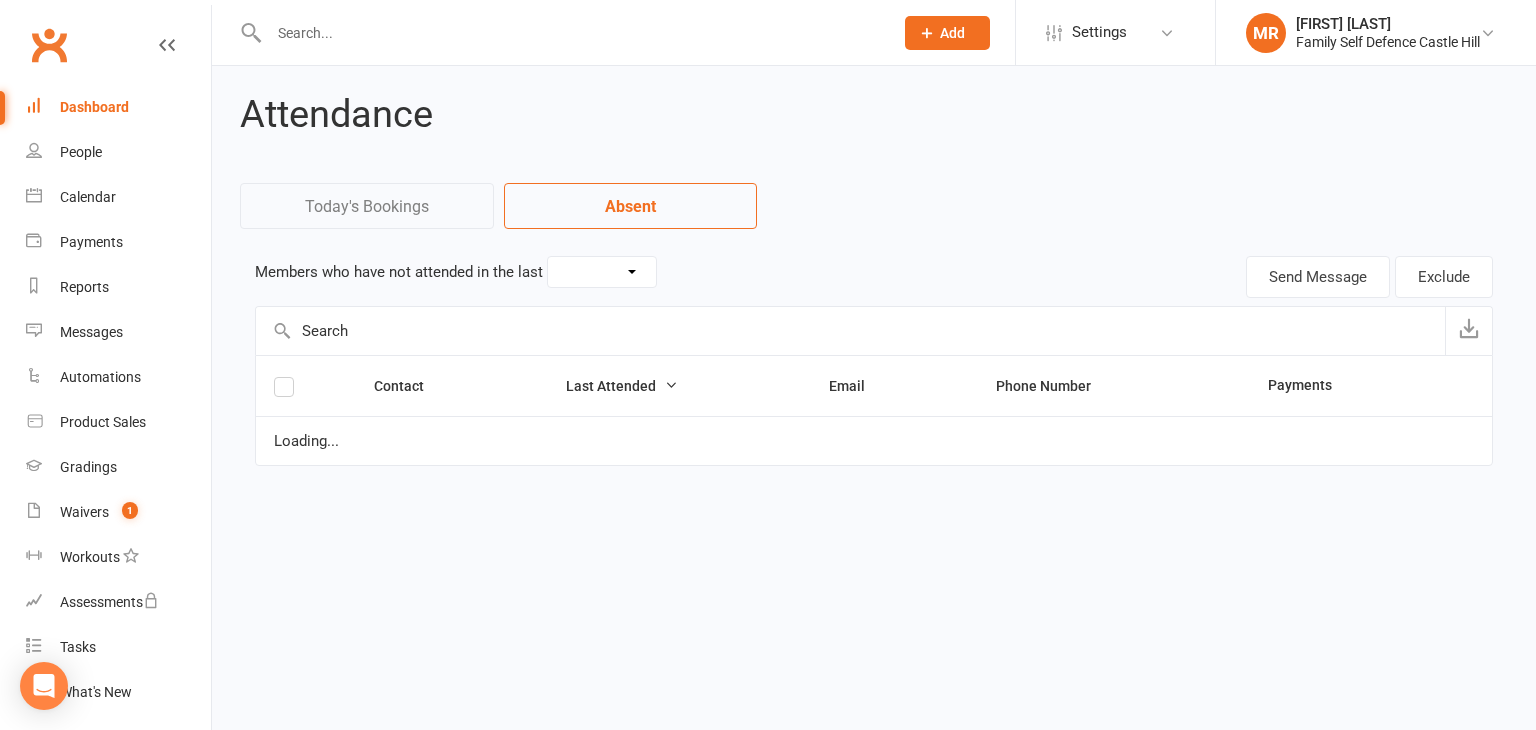 select on "30" 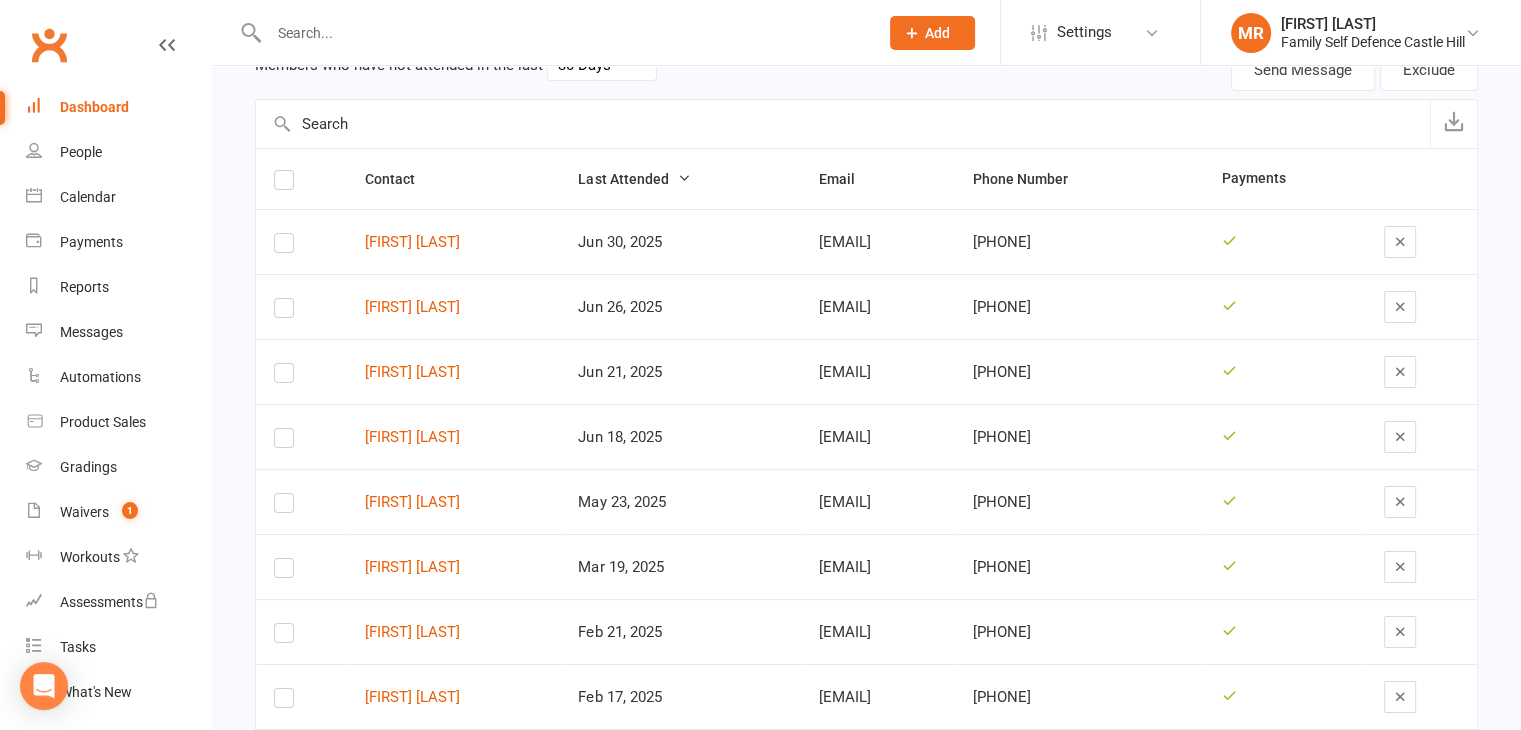 scroll, scrollTop: 0, scrollLeft: 0, axis: both 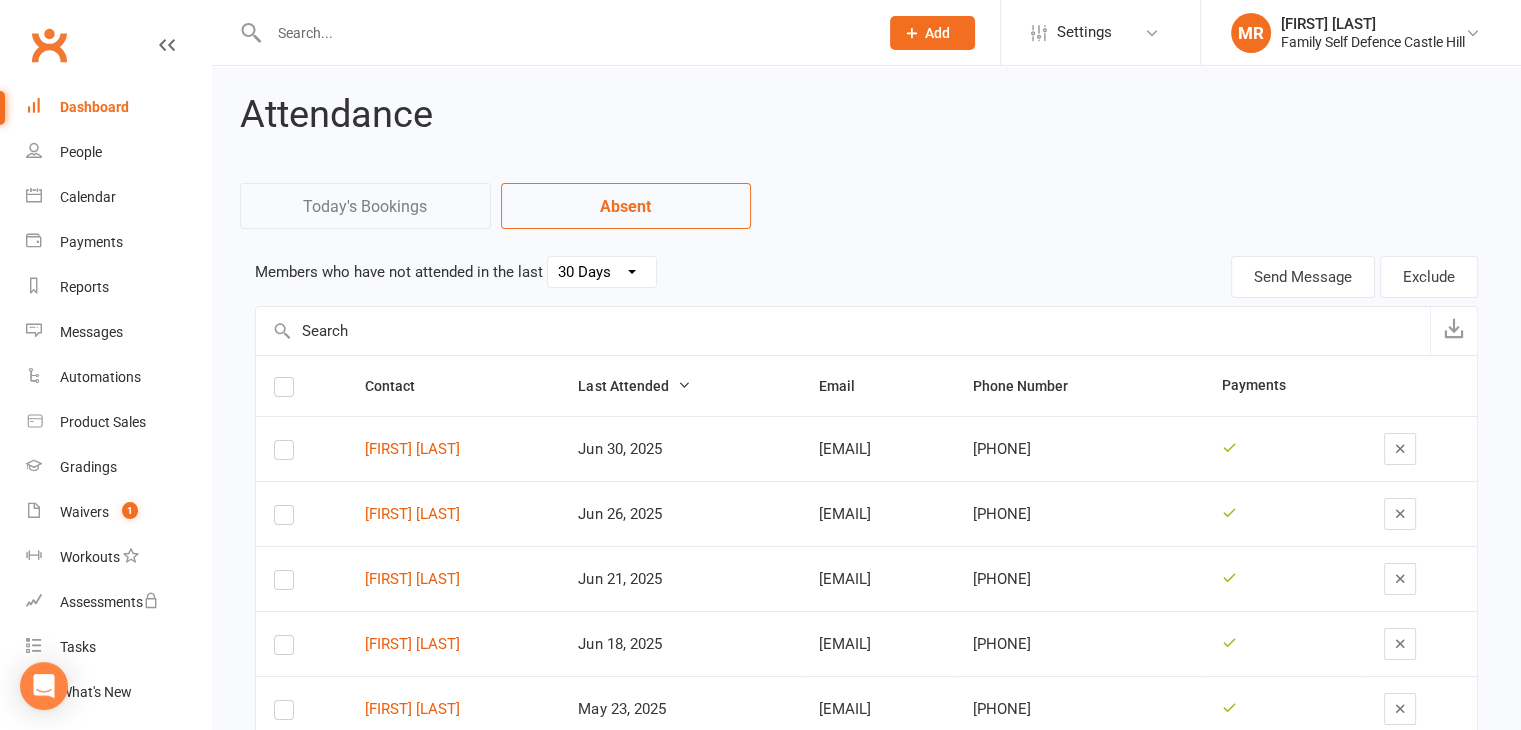 click on "Dashboard" at bounding box center [94, 107] 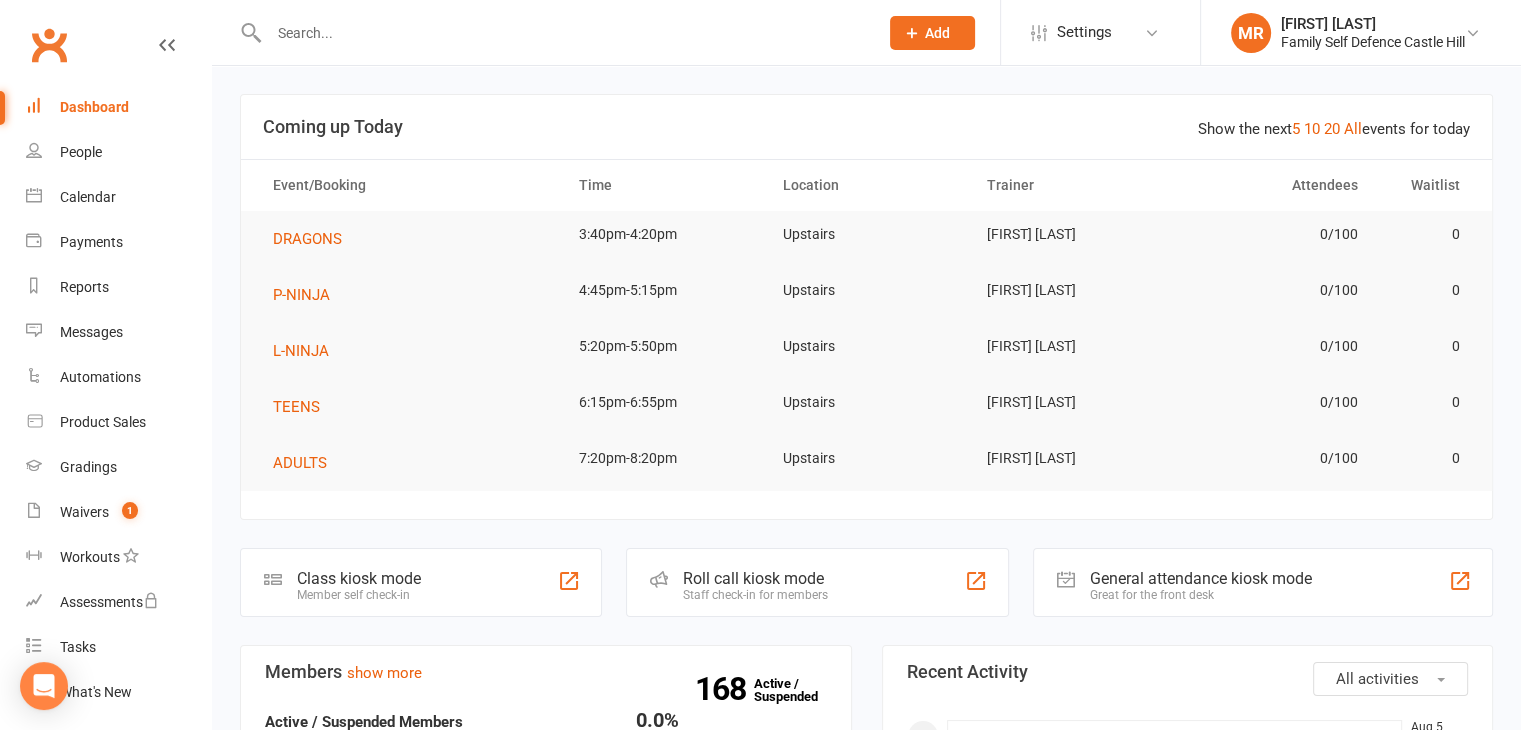 click on "Roll call kiosk mode" 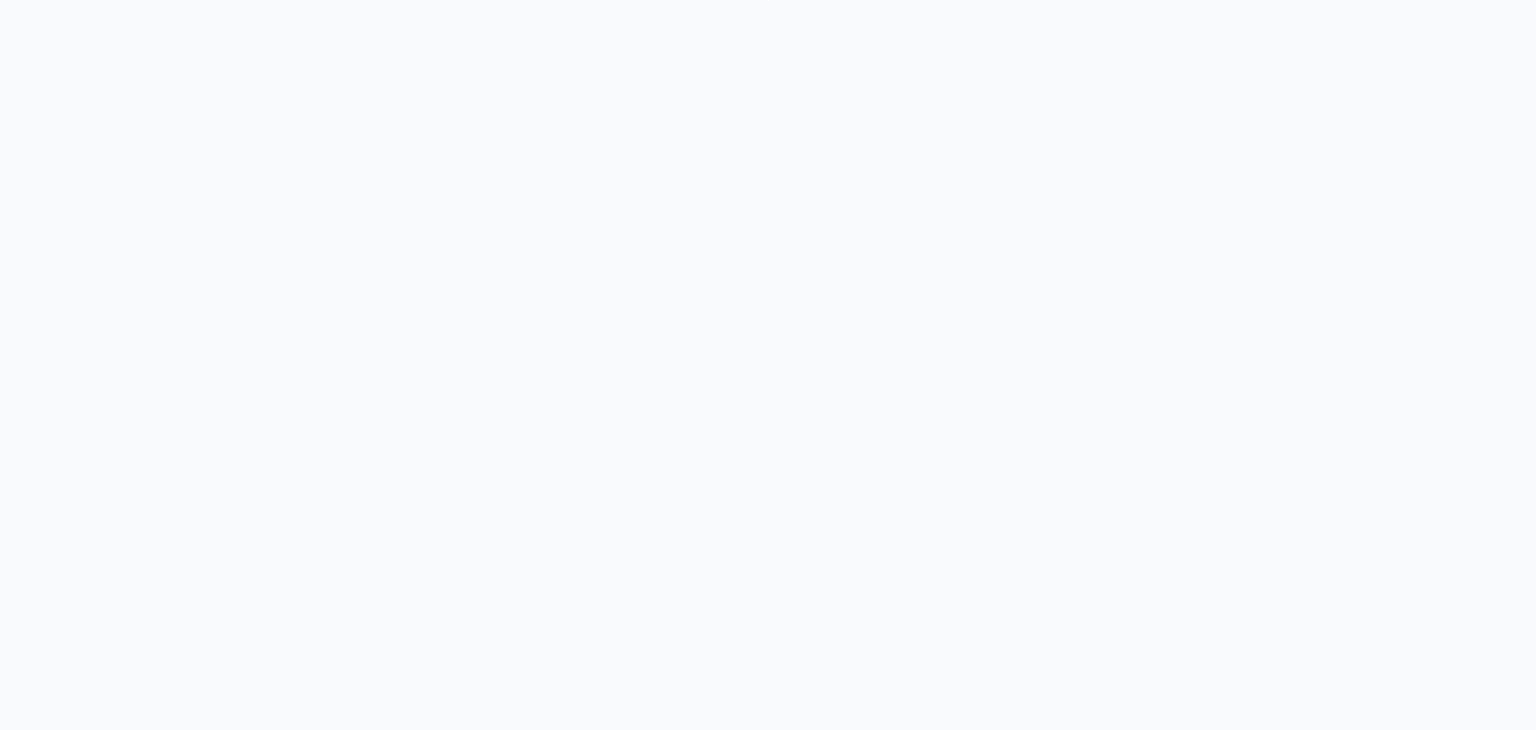 scroll, scrollTop: 0, scrollLeft: 0, axis: both 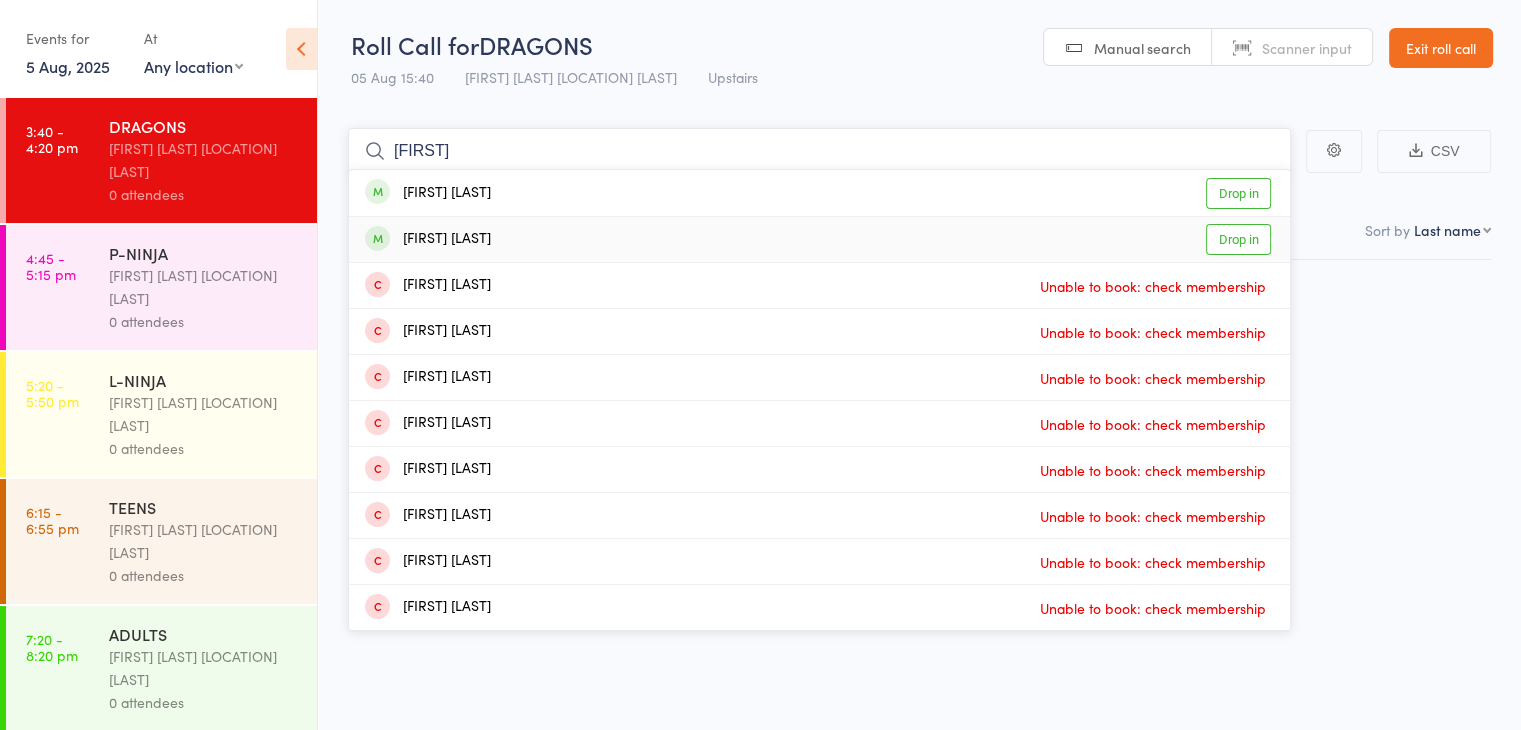 type on "kiaan" 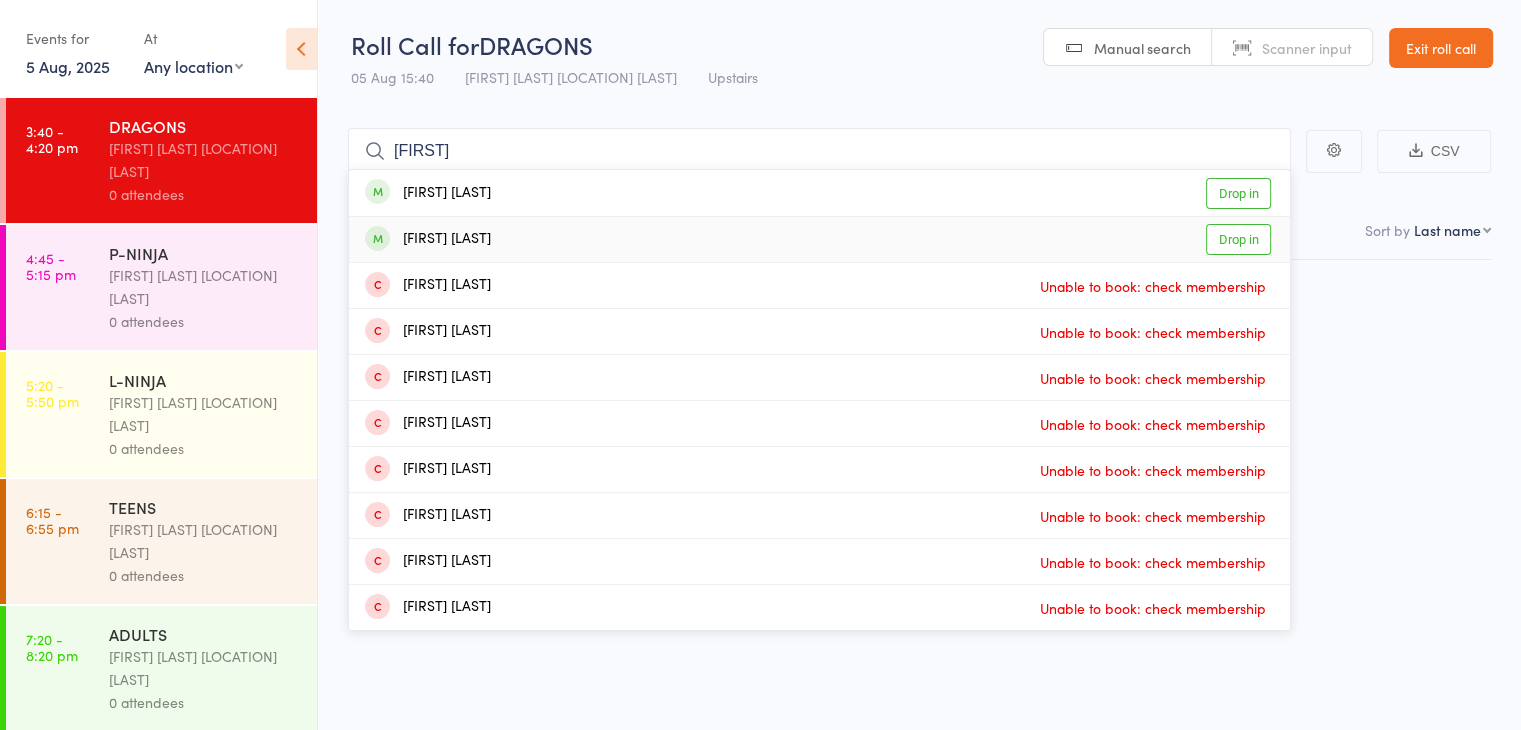 click on "Kiaan Shukla Drop in" at bounding box center [819, 239] 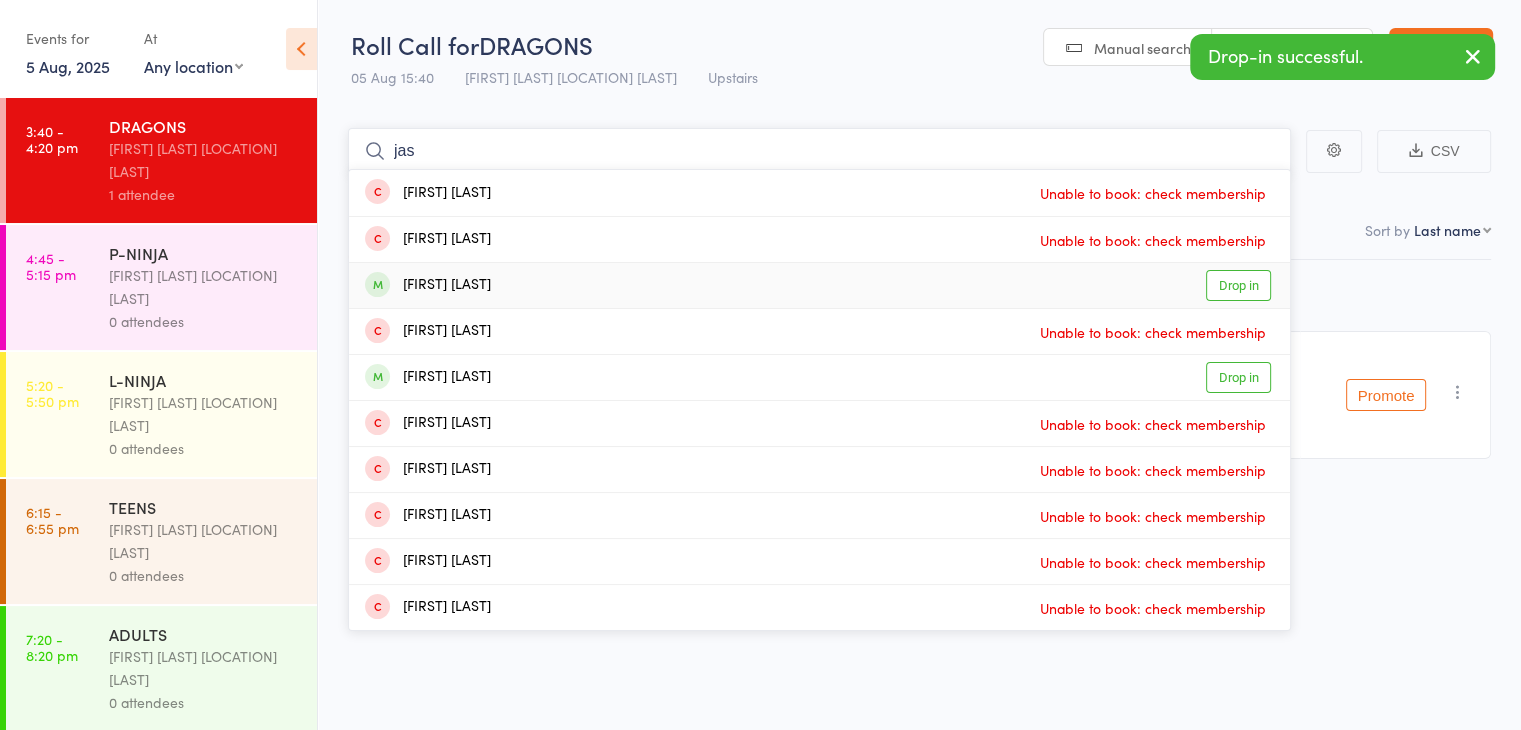 type on "jas" 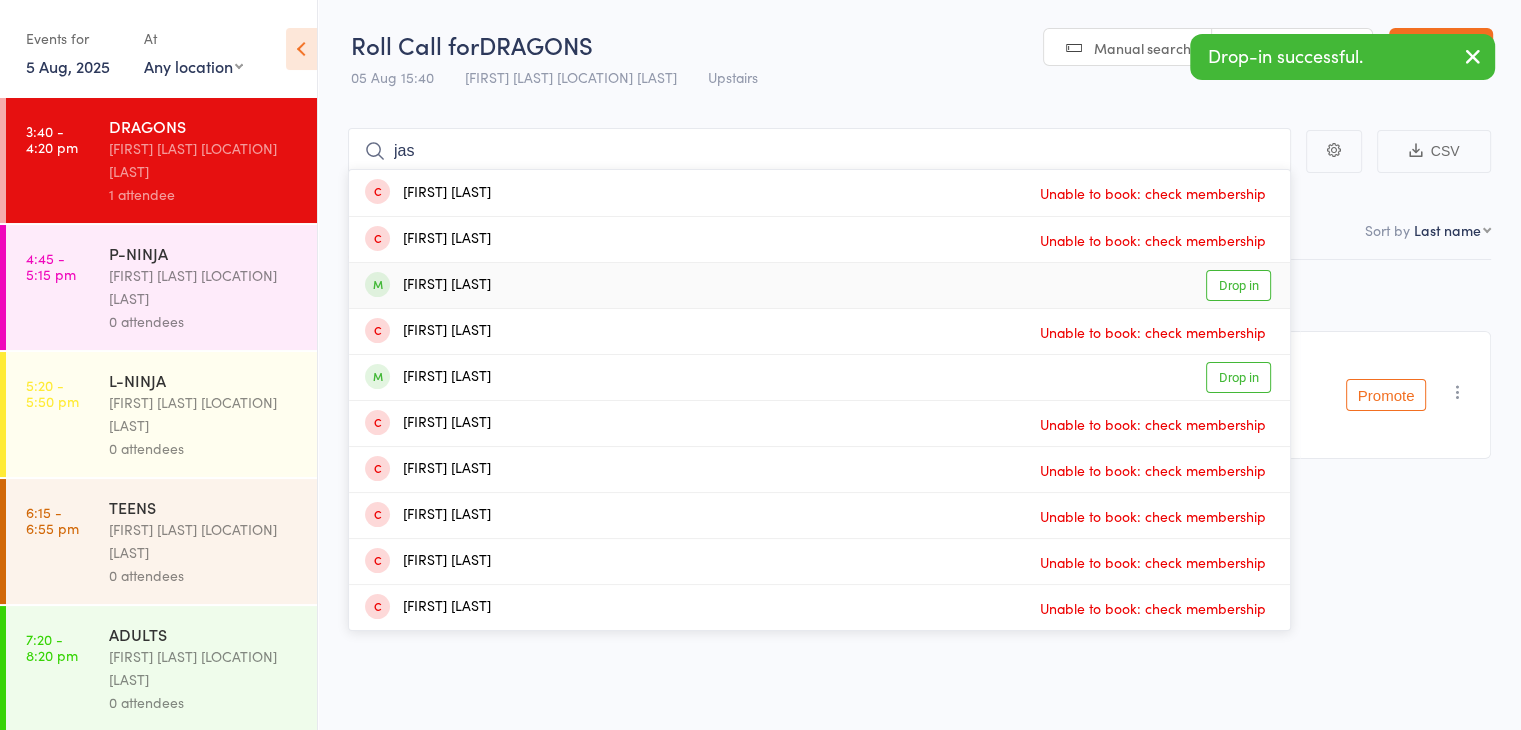 click on "Jasper Wang Drop in" at bounding box center [819, 285] 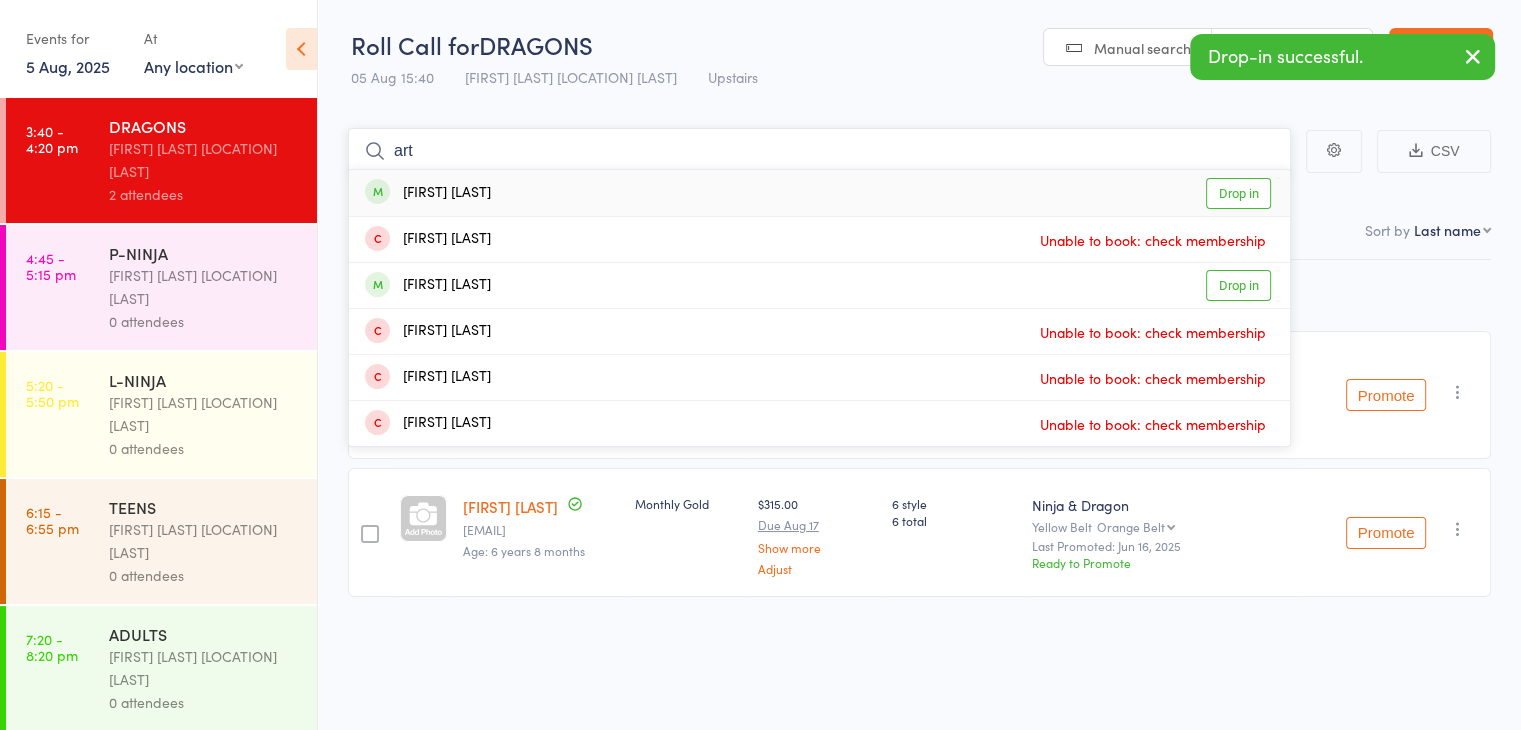 type on "art" 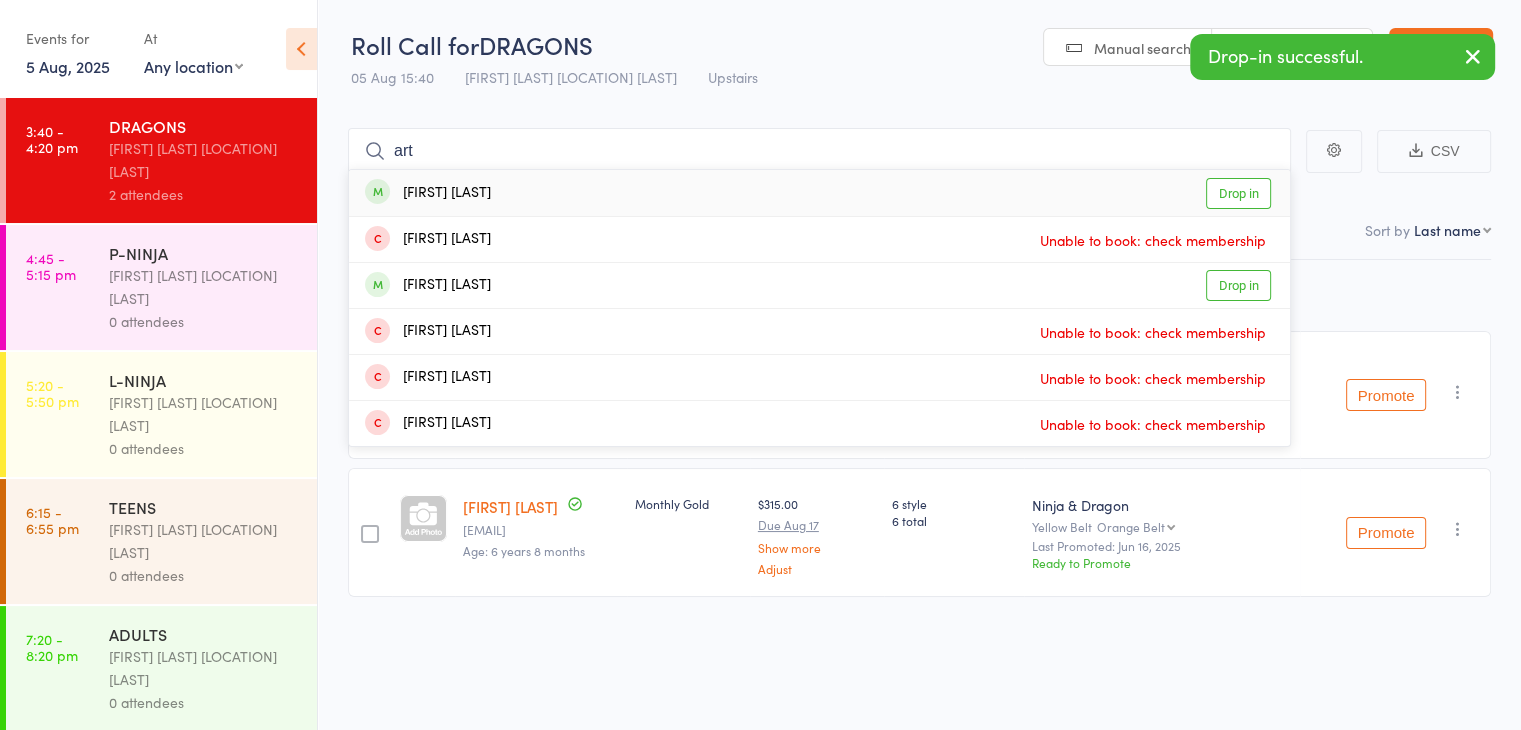 click on "Artin Mosaeb Drop in" at bounding box center [819, 193] 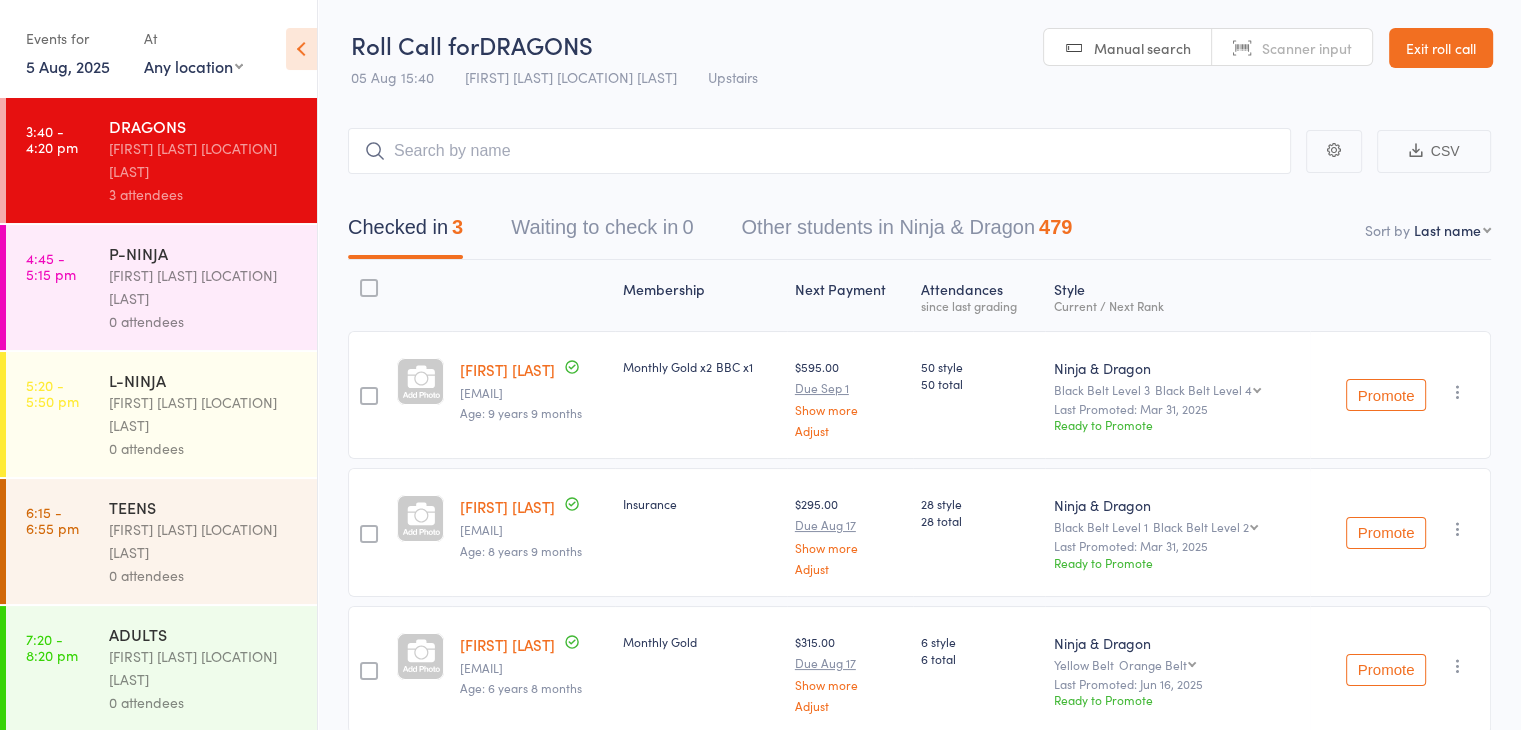 click on "Kiaan Shukla" at bounding box center (507, 506) 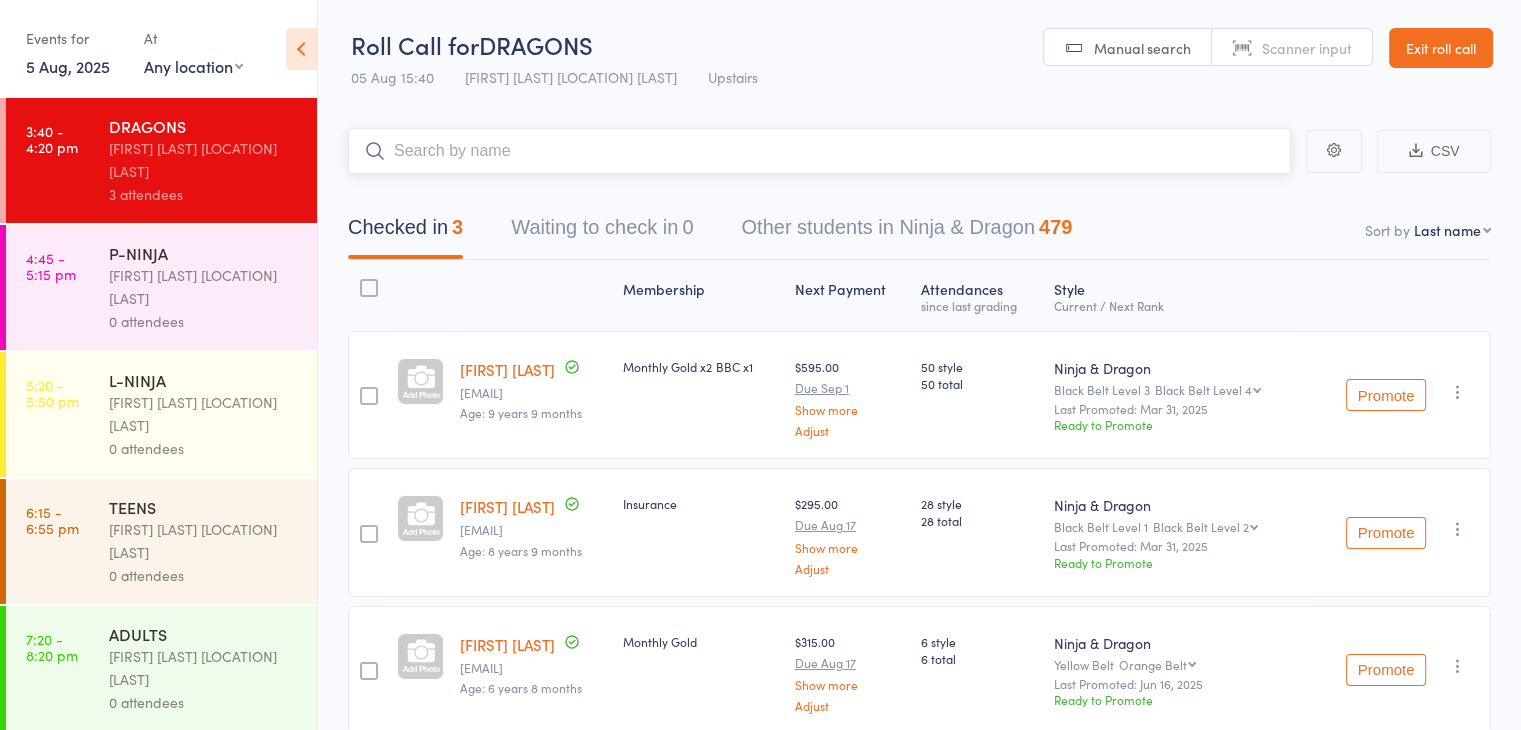 click at bounding box center [819, 151] 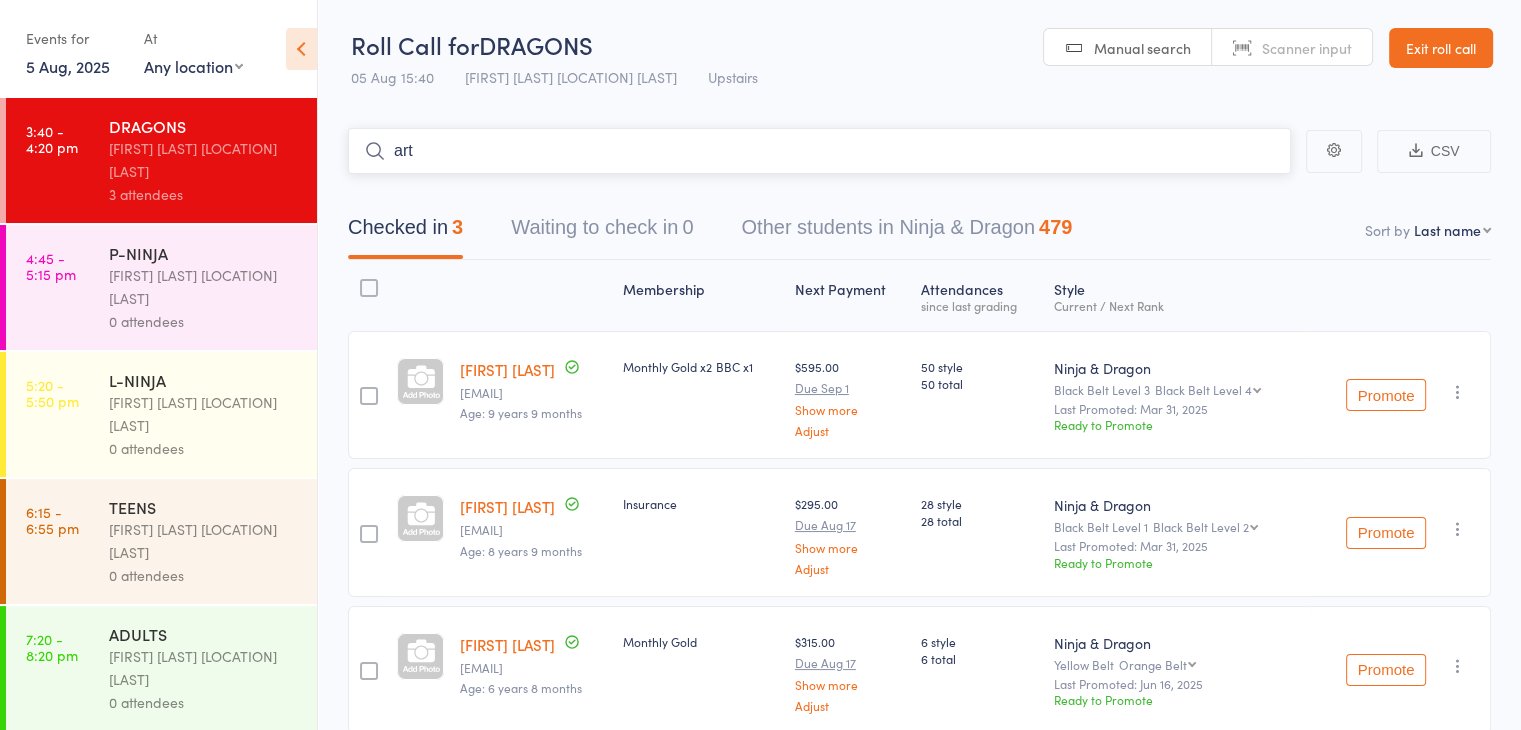 type on "art" 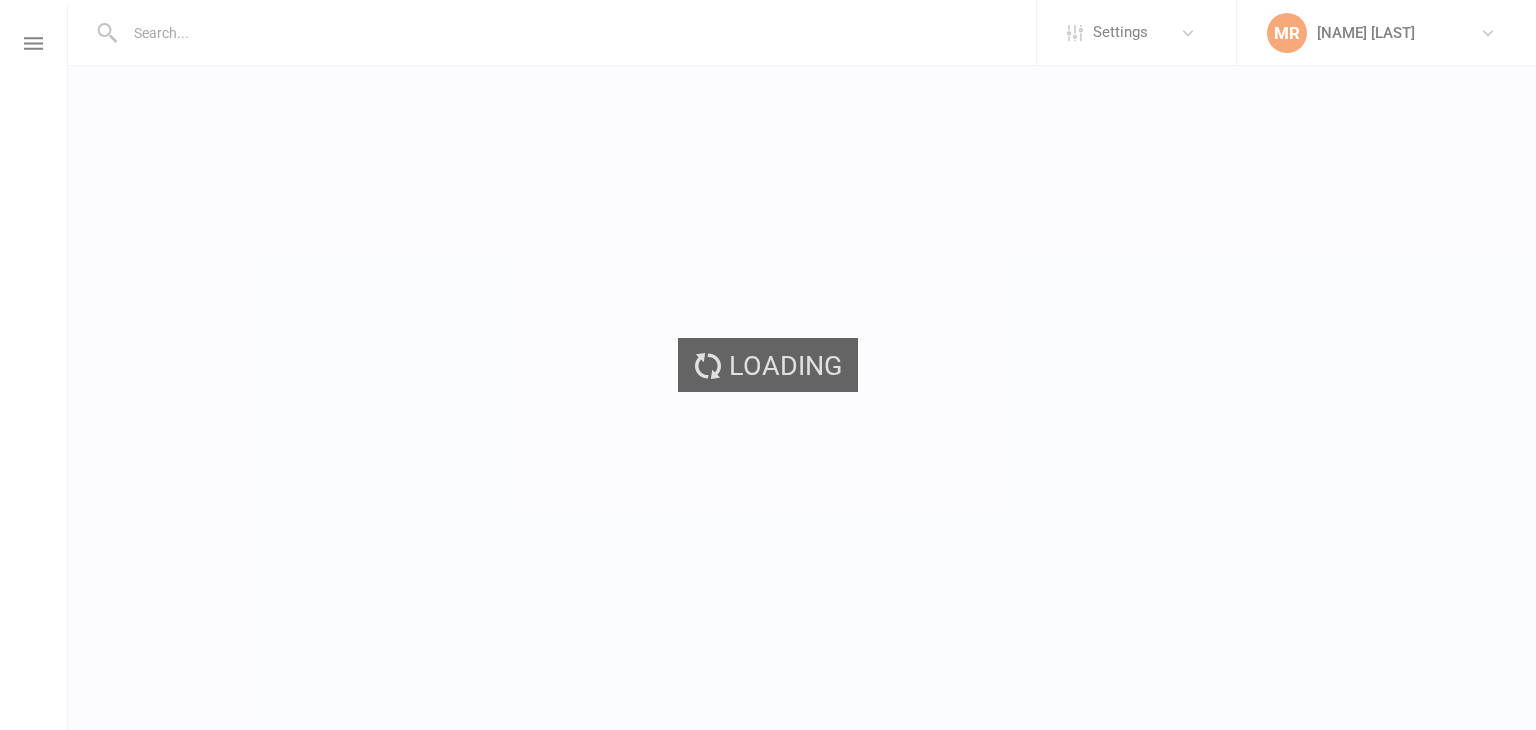 scroll, scrollTop: 0, scrollLeft: 0, axis: both 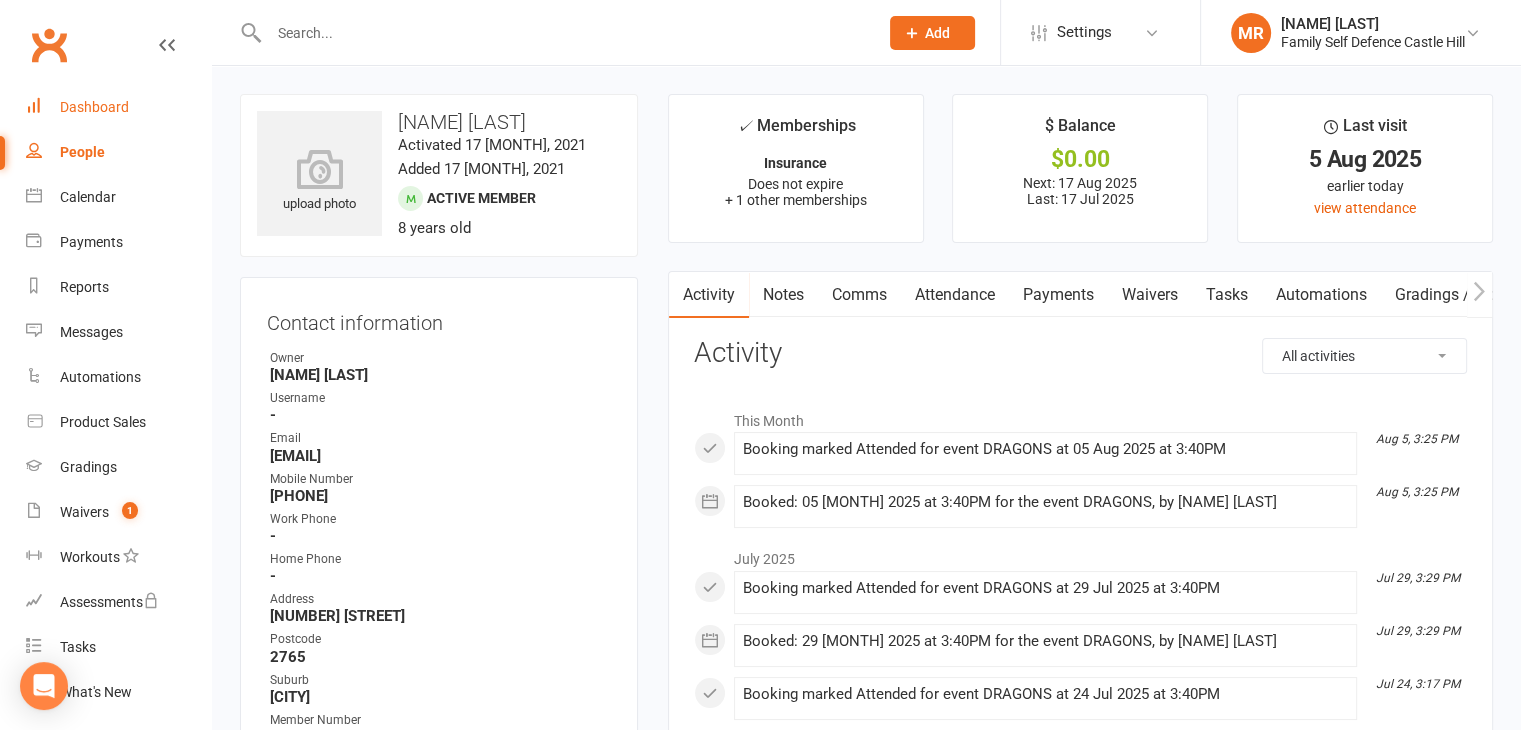 click on "Dashboard" at bounding box center (118, 107) 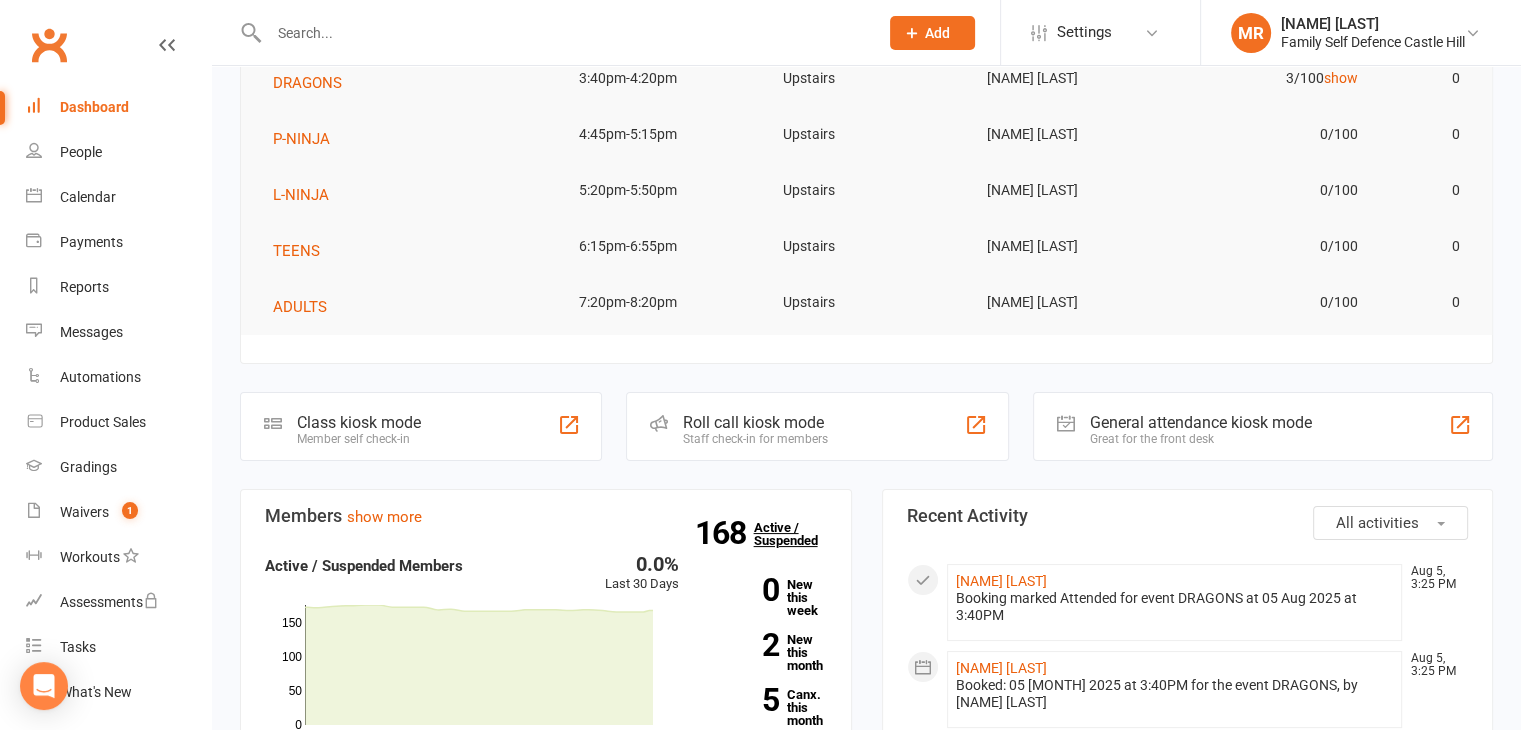 scroll, scrollTop: 155, scrollLeft: 0, axis: vertical 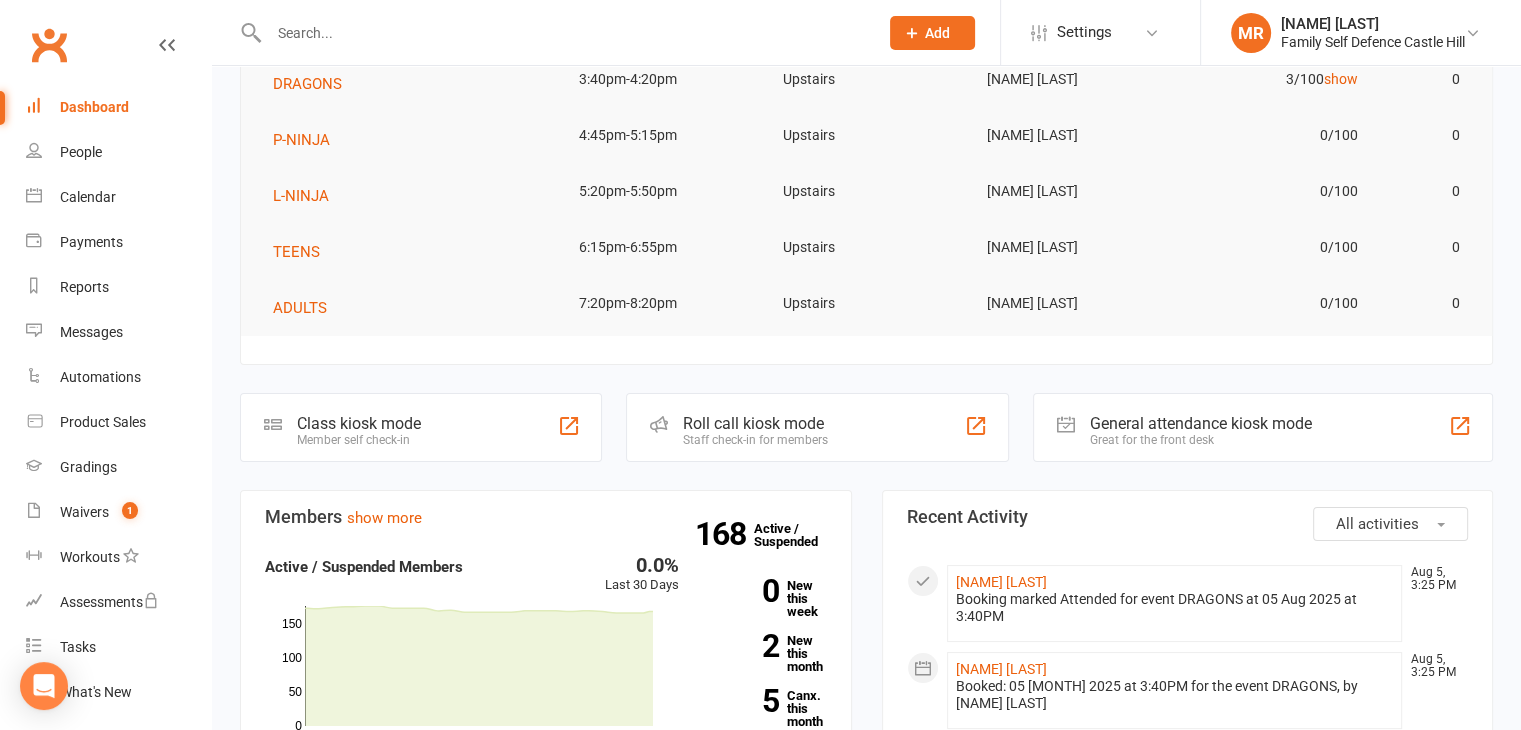 click on "Roll call kiosk mode" 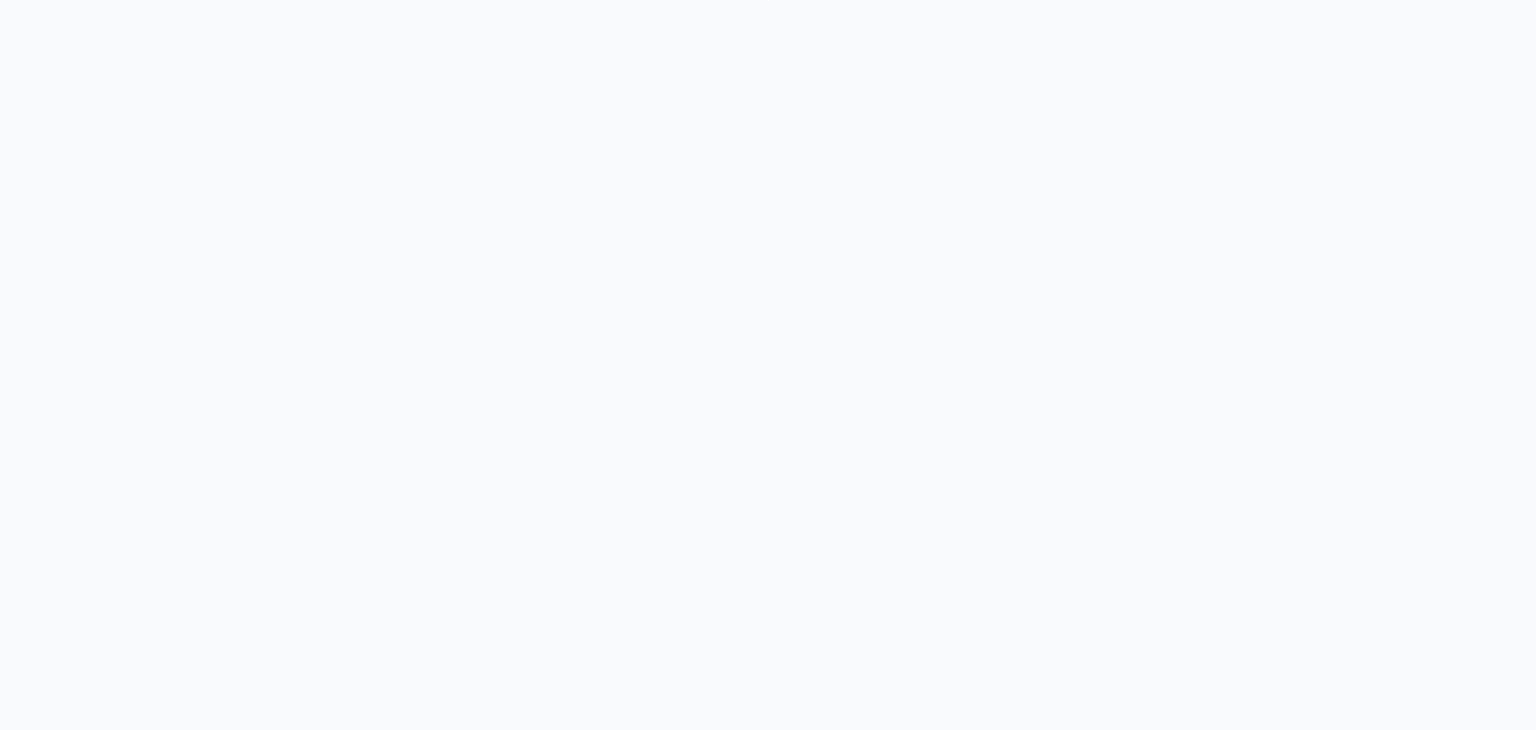 scroll, scrollTop: 0, scrollLeft: 0, axis: both 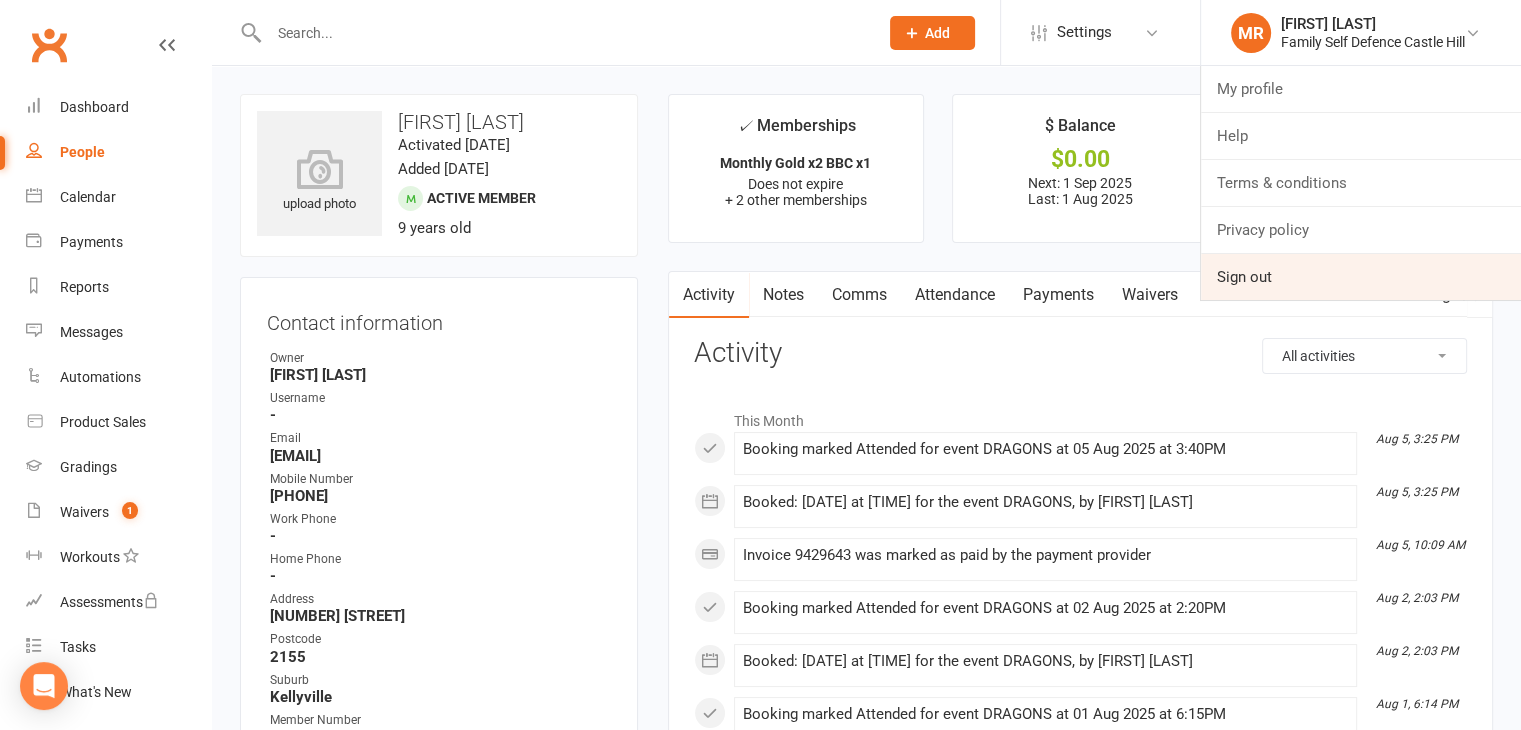 click on "Sign out" at bounding box center (1361, 277) 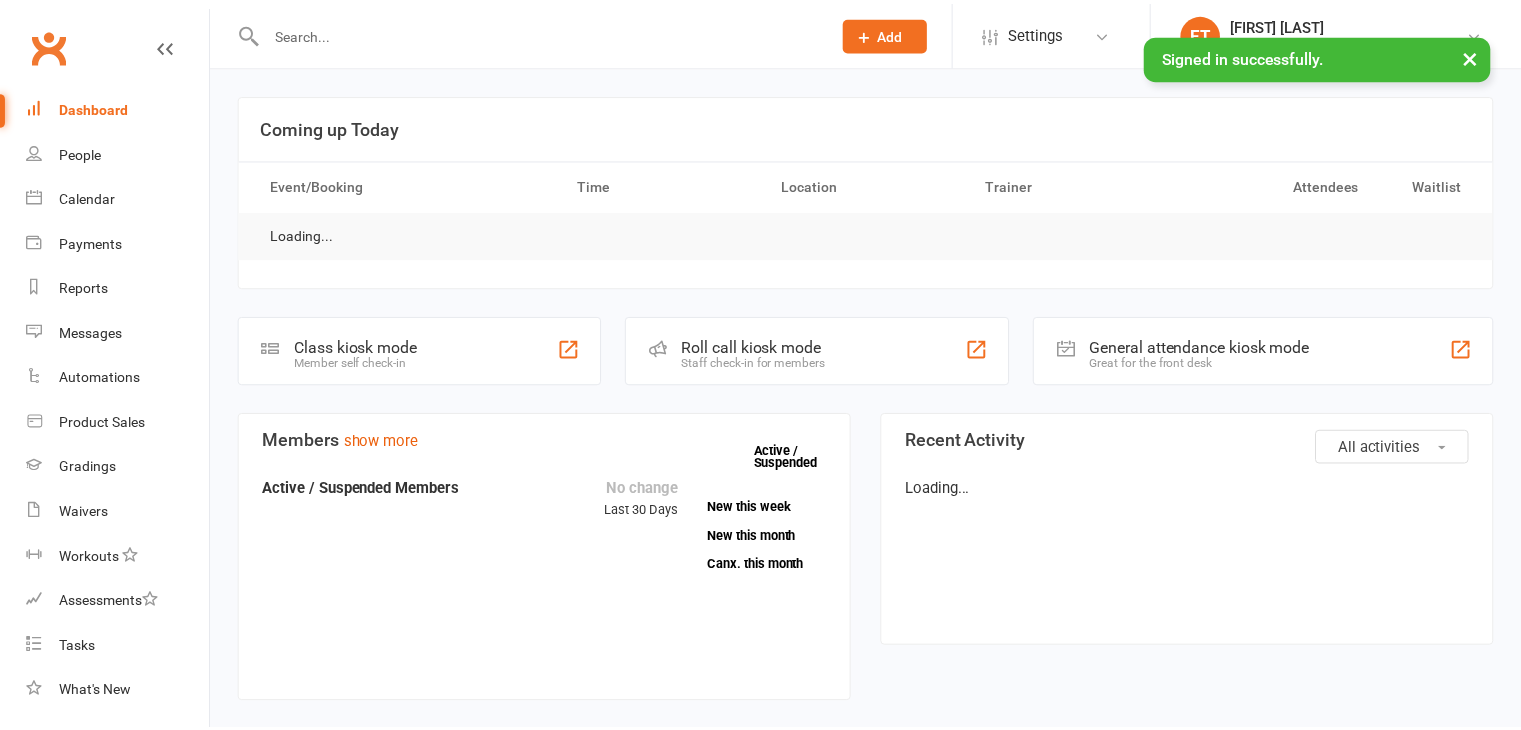 scroll, scrollTop: 0, scrollLeft: 0, axis: both 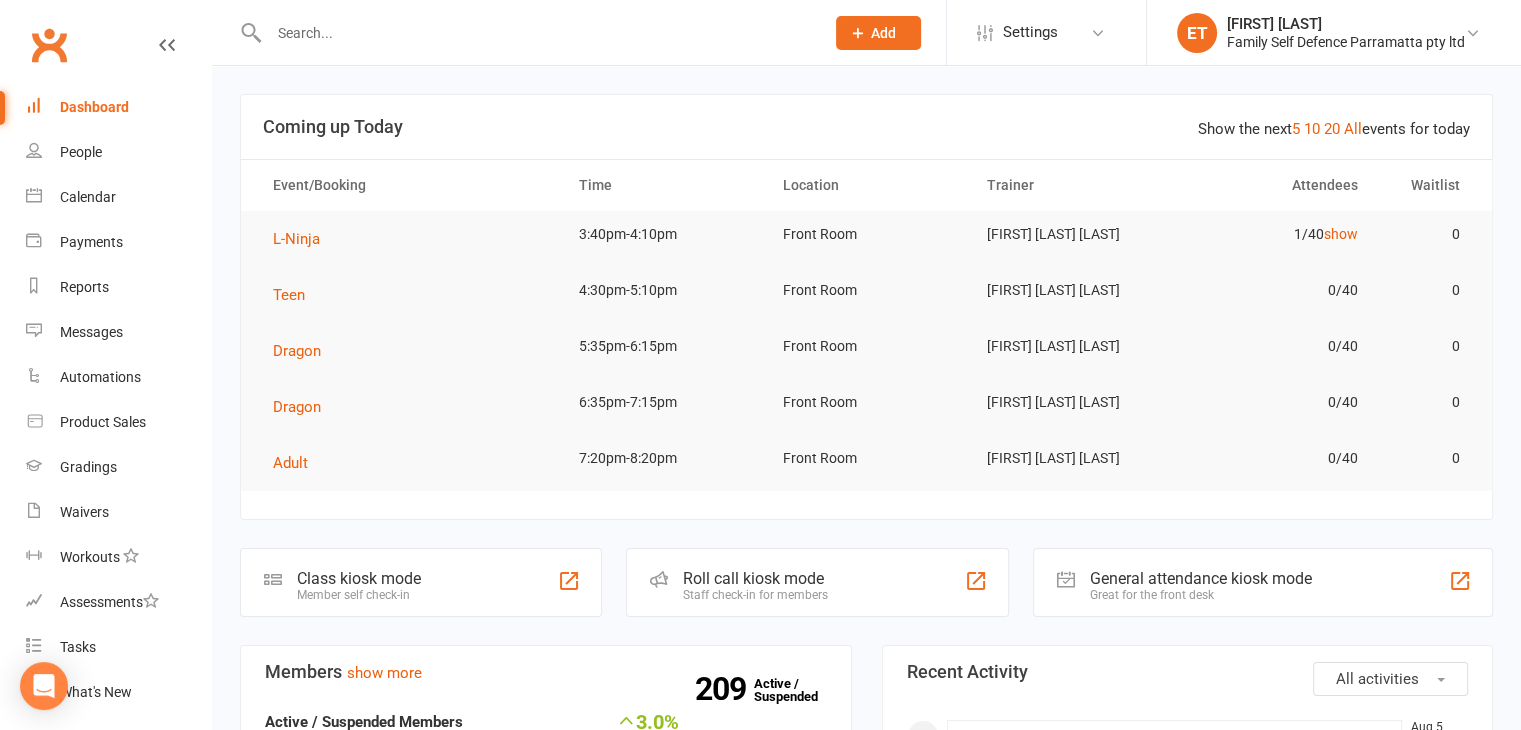 click at bounding box center (536, 33) 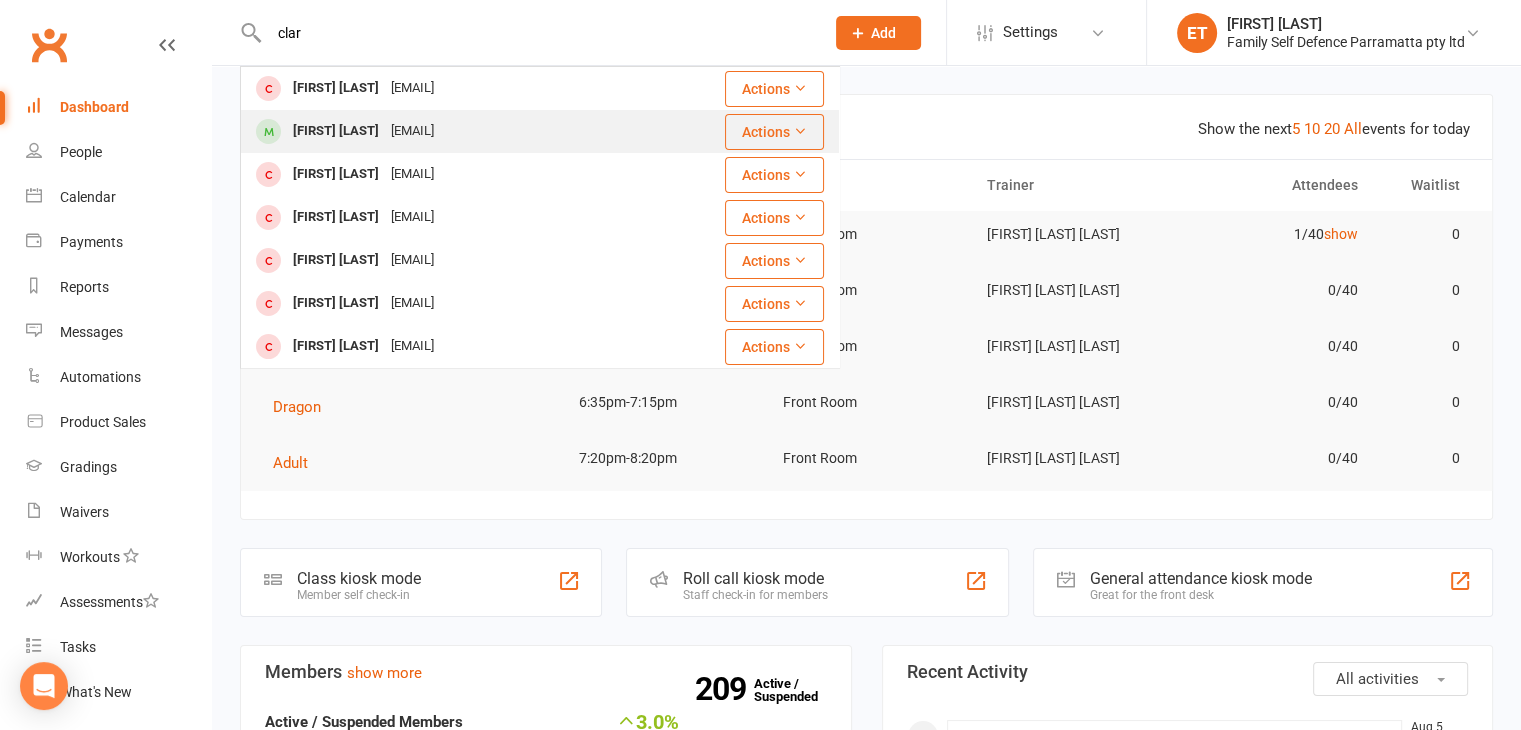 type on "clar" 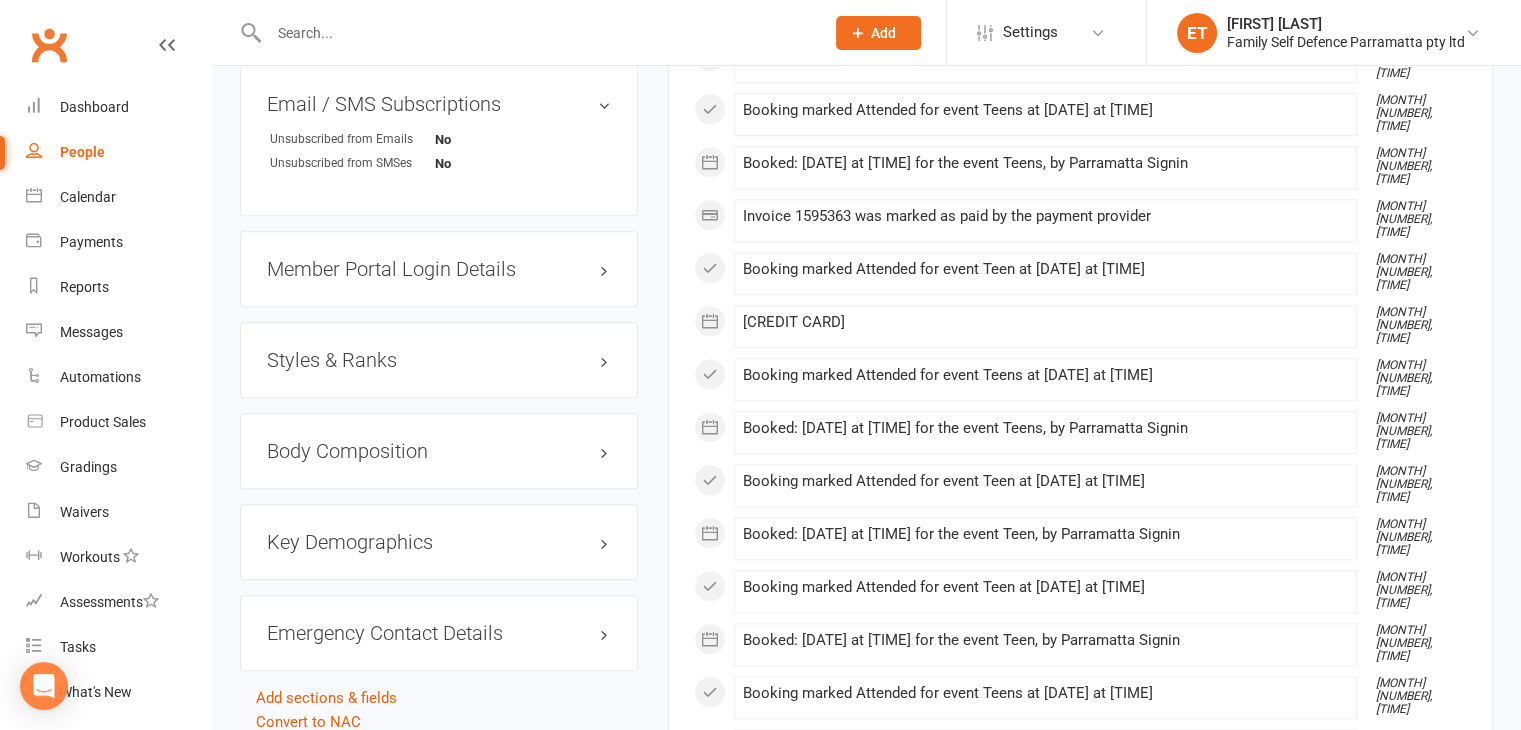 scroll, scrollTop: 2003, scrollLeft: 0, axis: vertical 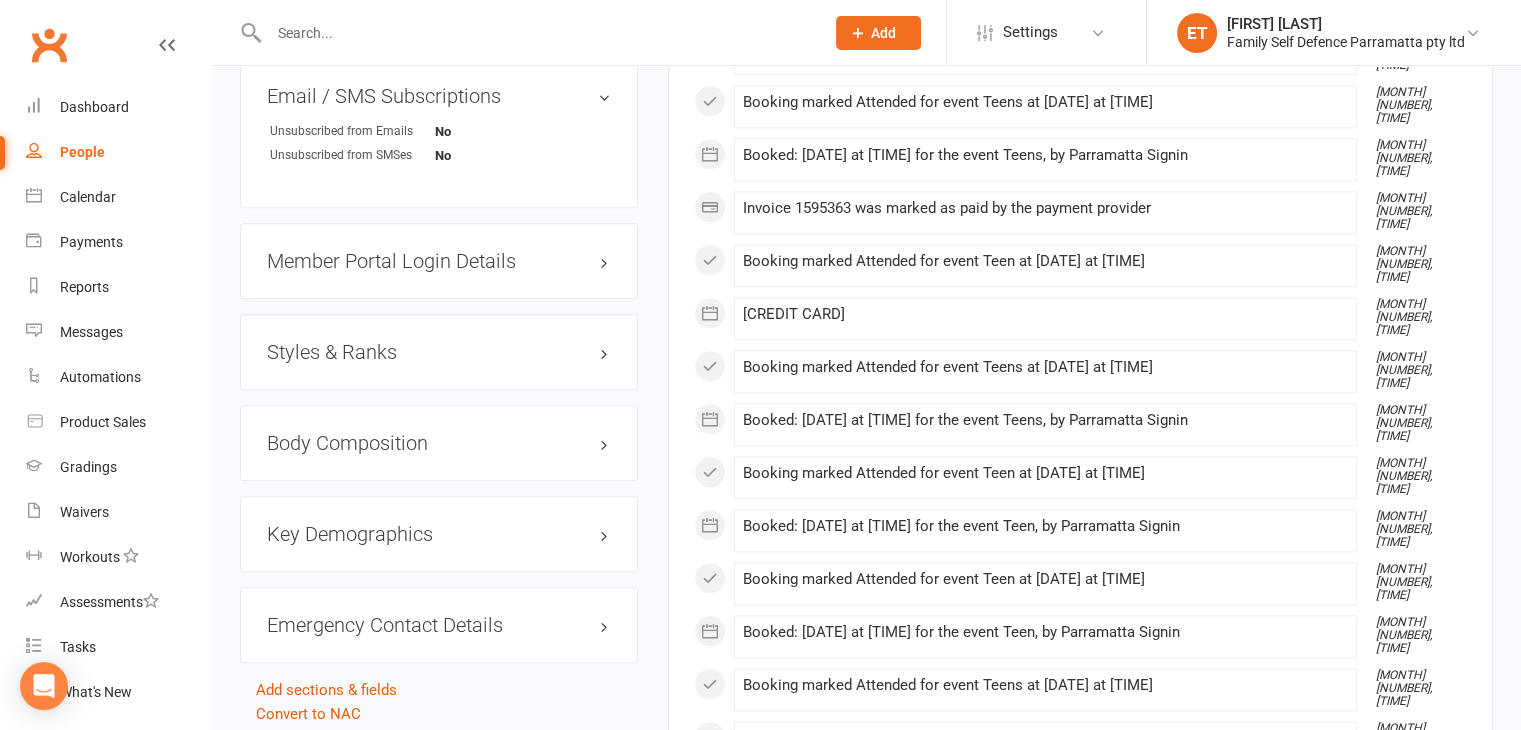 click on "Styles & Ranks" at bounding box center [439, 352] 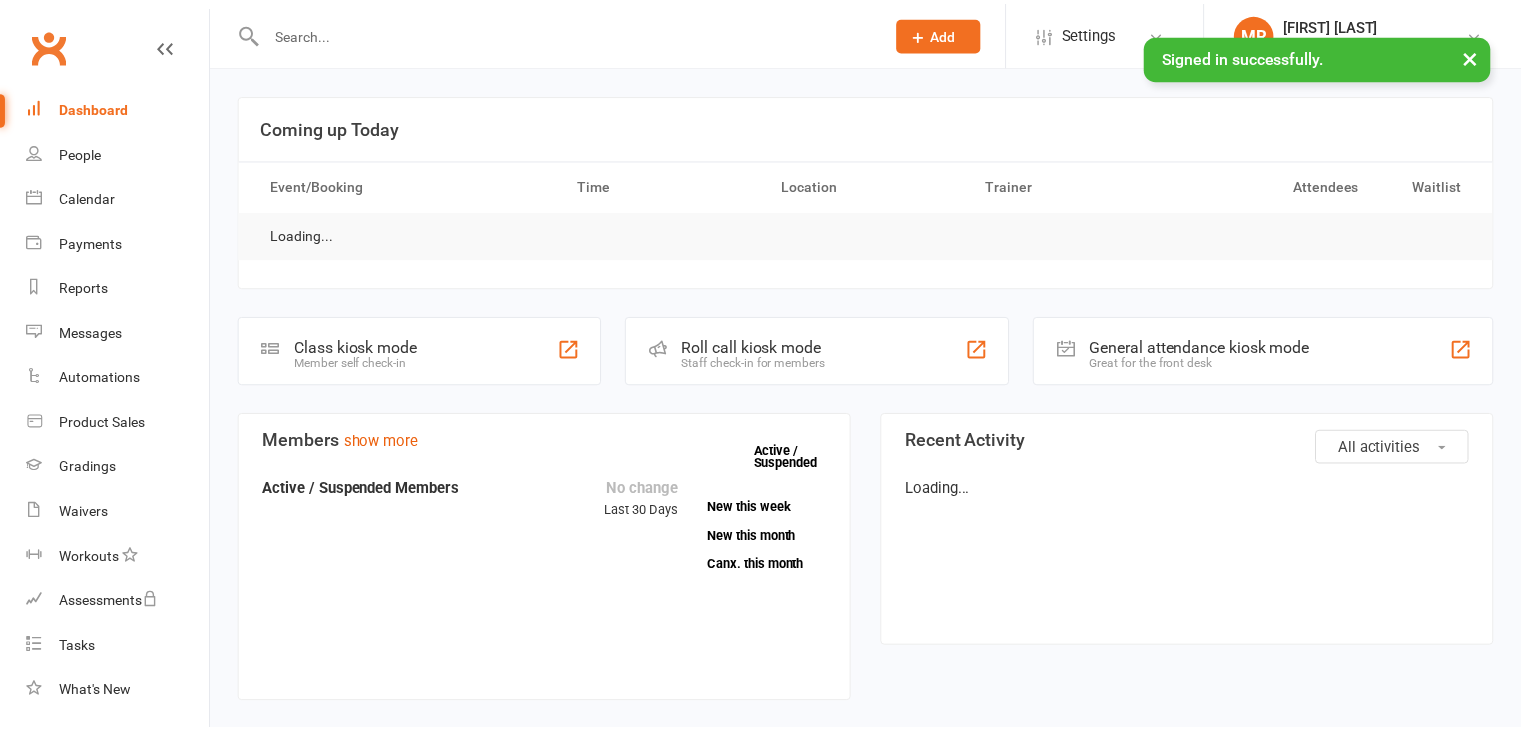 scroll, scrollTop: 0, scrollLeft: 0, axis: both 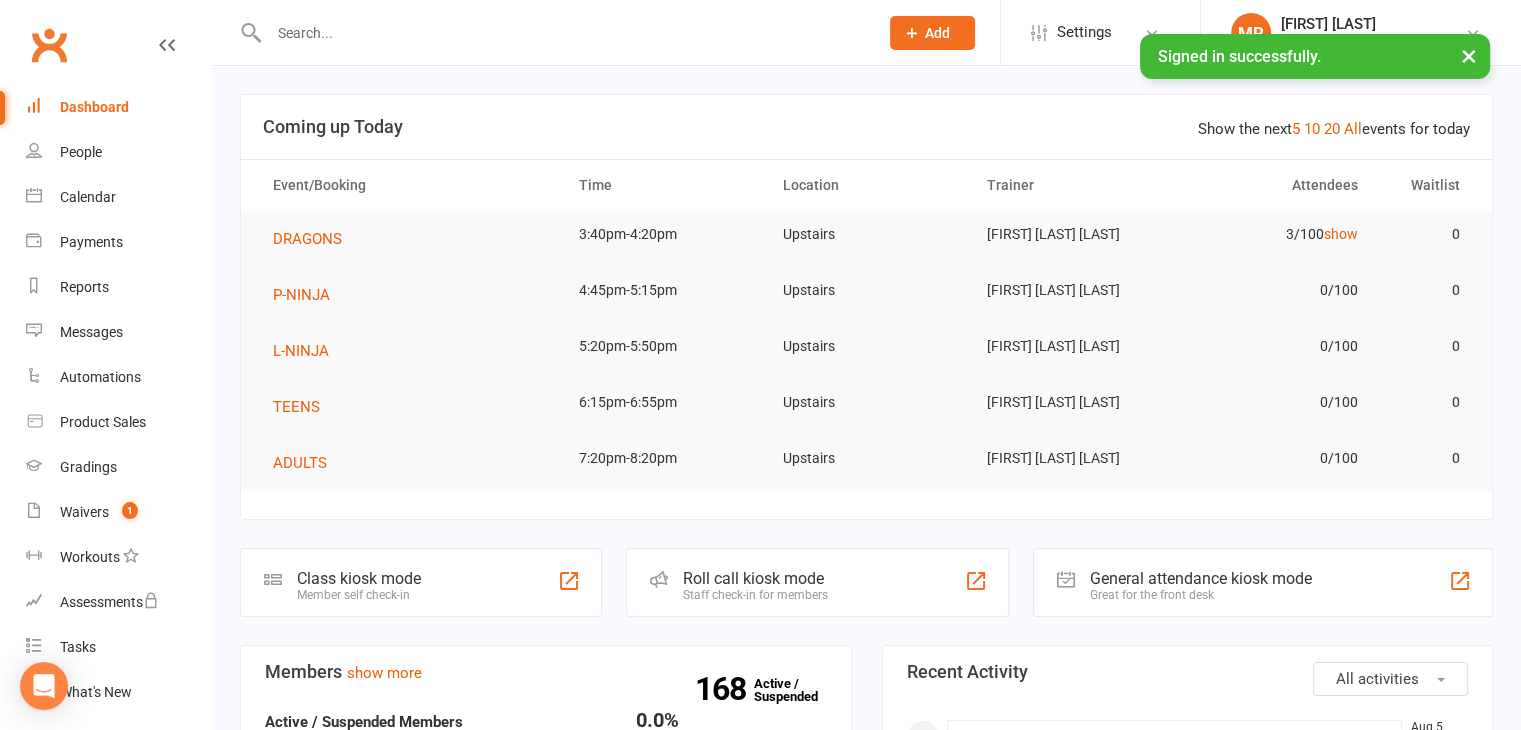 click on "Roll call kiosk mode" 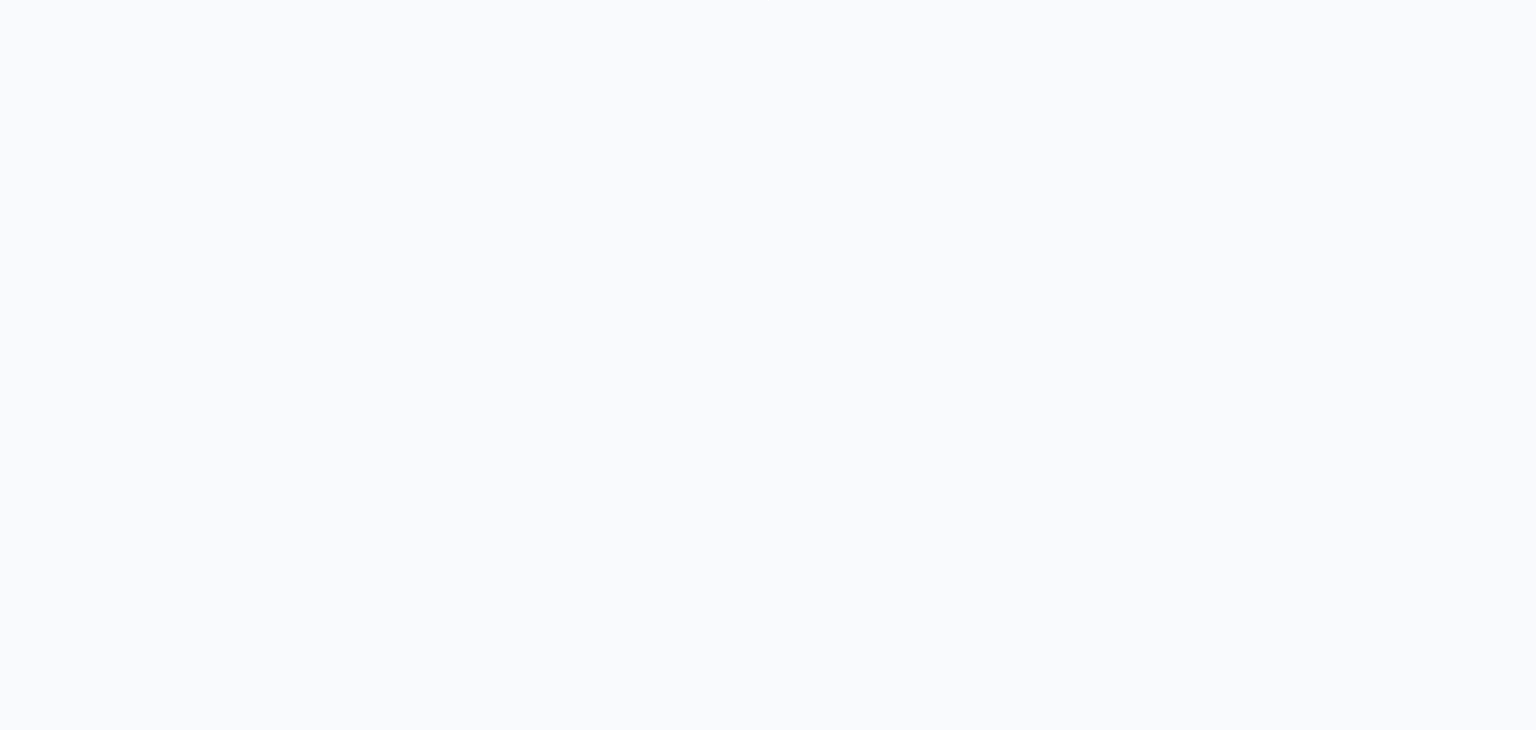 scroll, scrollTop: 0, scrollLeft: 0, axis: both 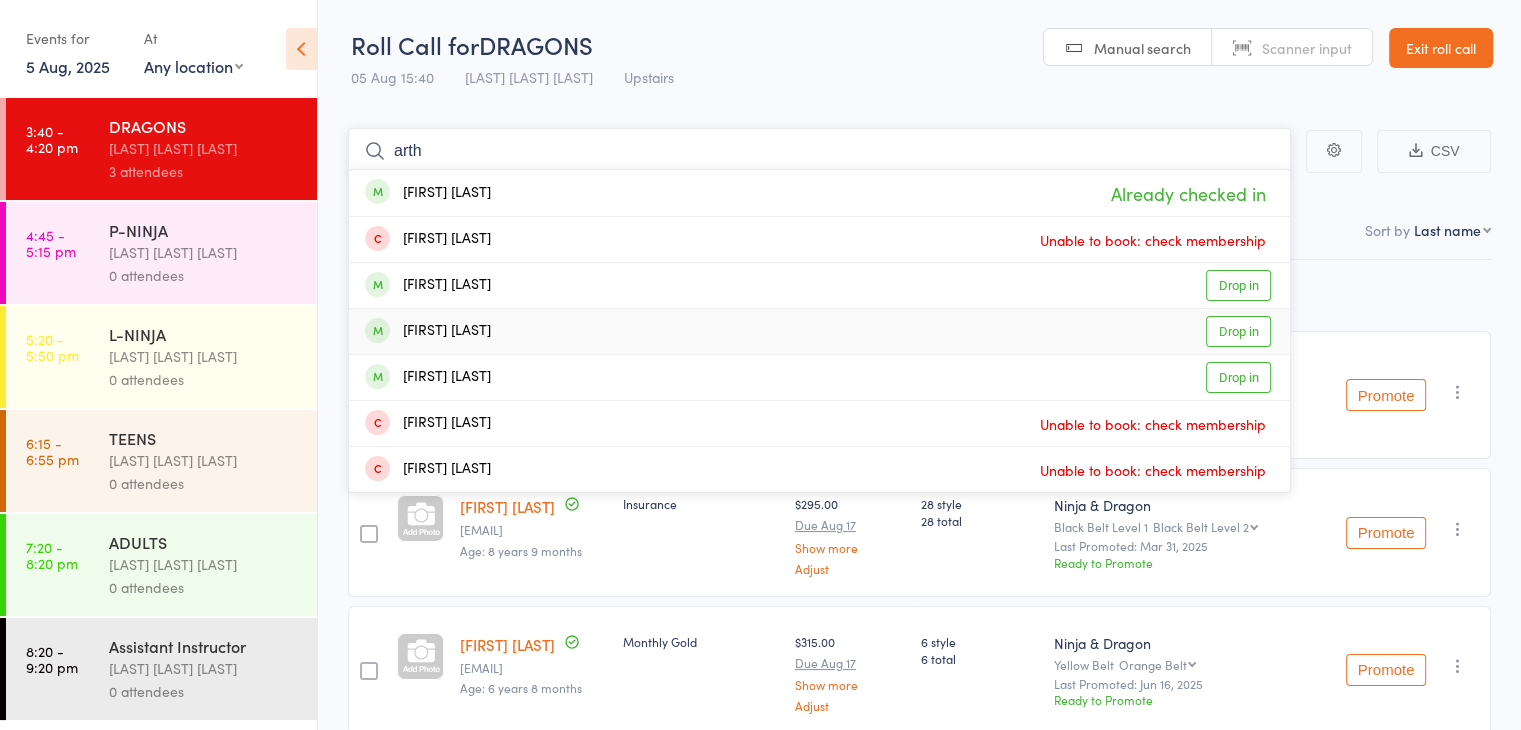 type on "arth" 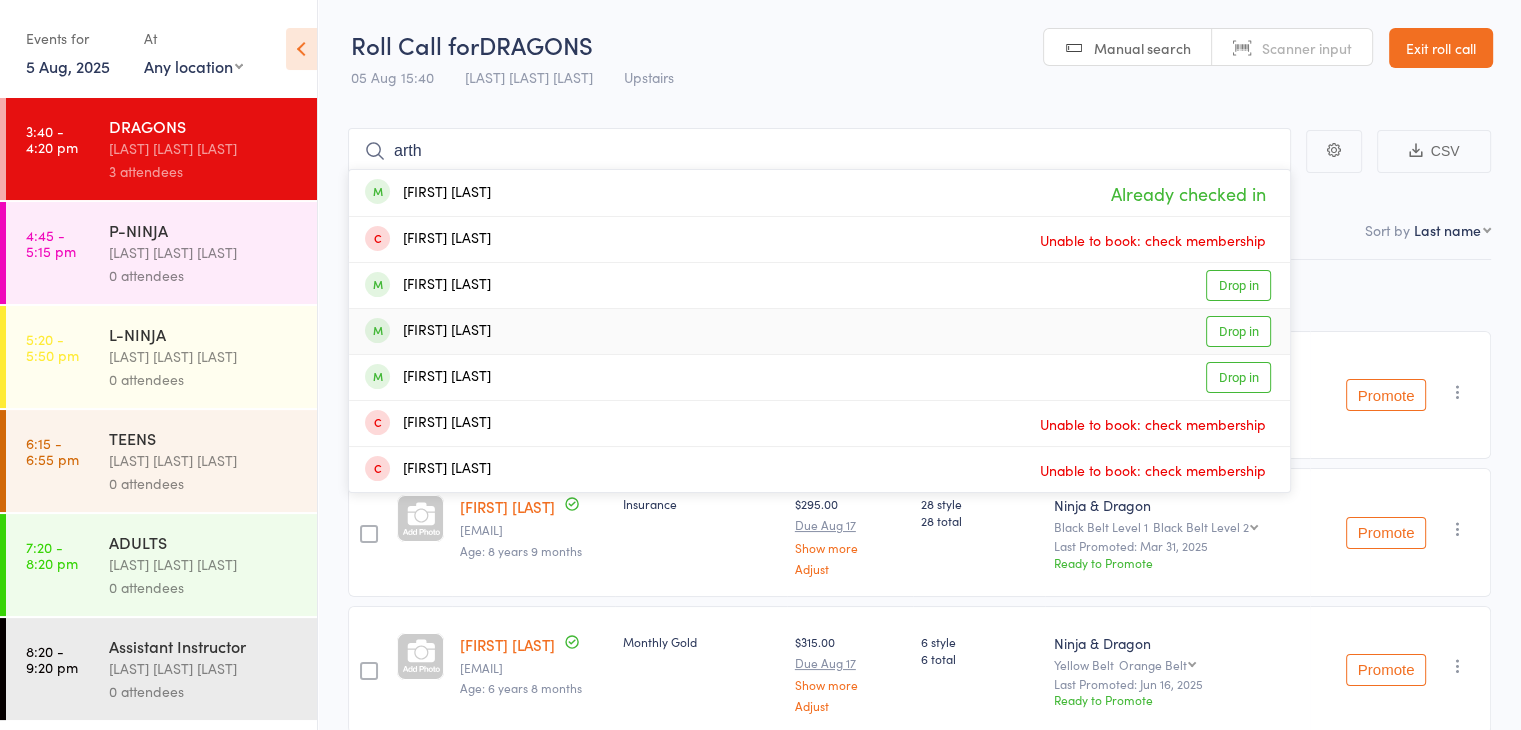 click on "[FIRST] [LAST] Drop in" at bounding box center (819, 331) 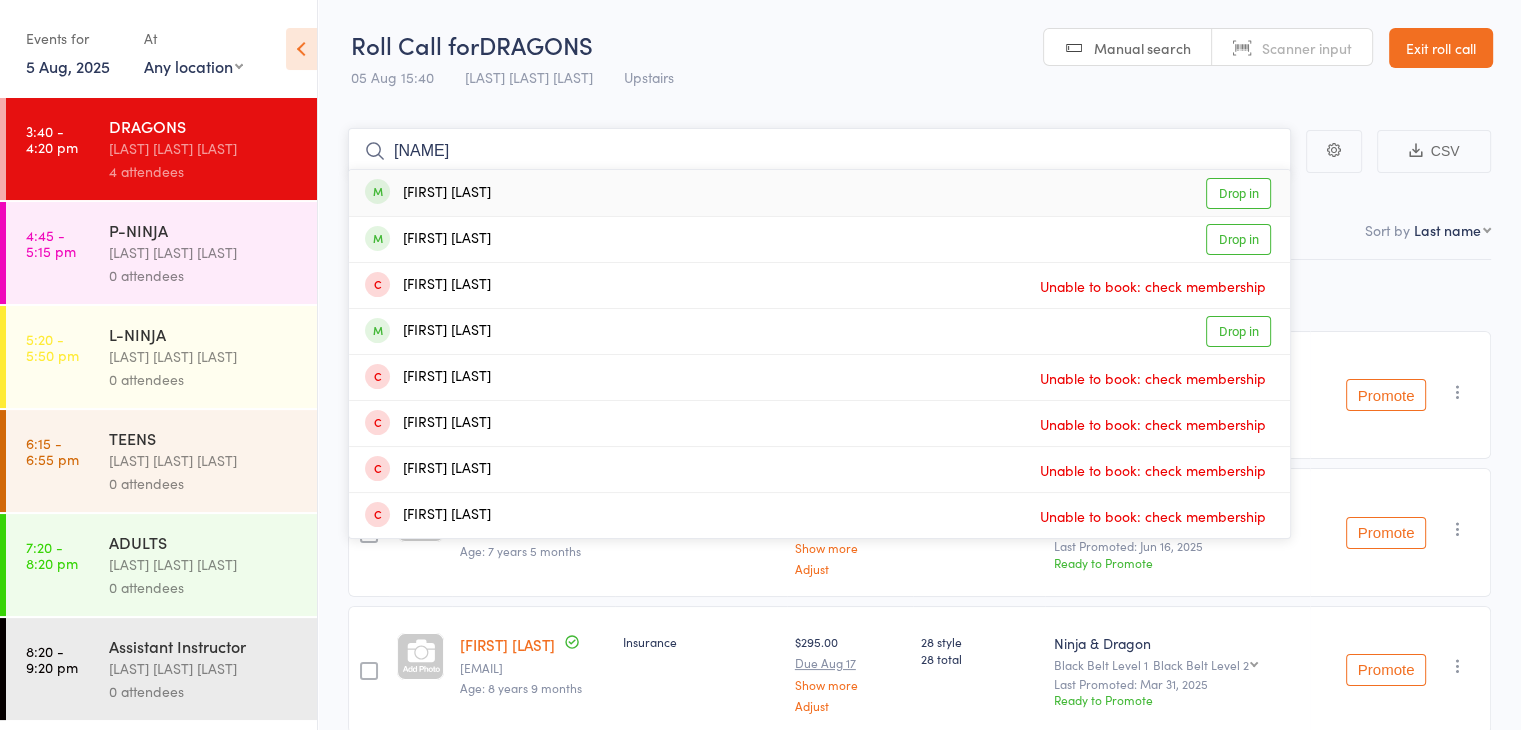 type on "[NAME]" 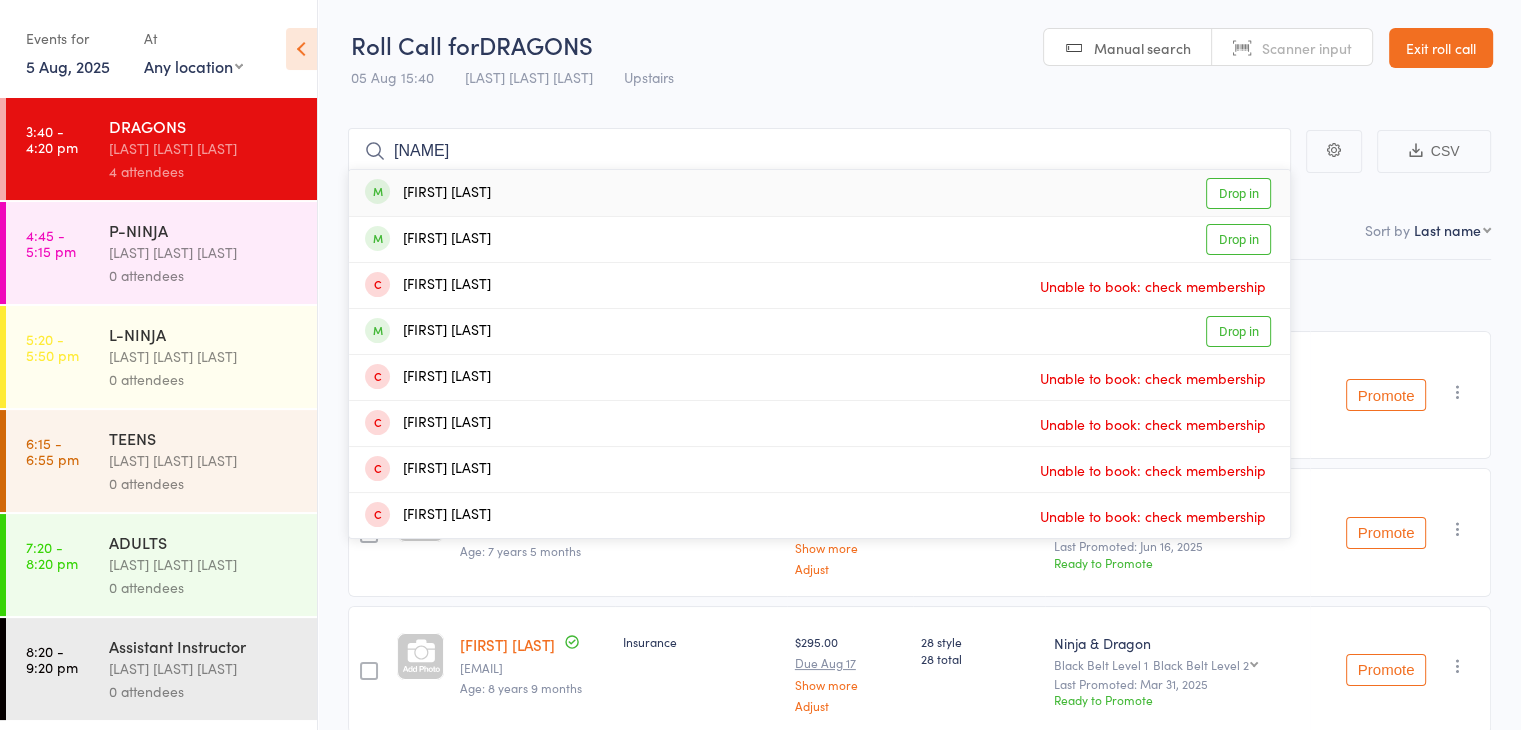 click on "[FIRST] [LAST] Drop in" at bounding box center (819, 193) 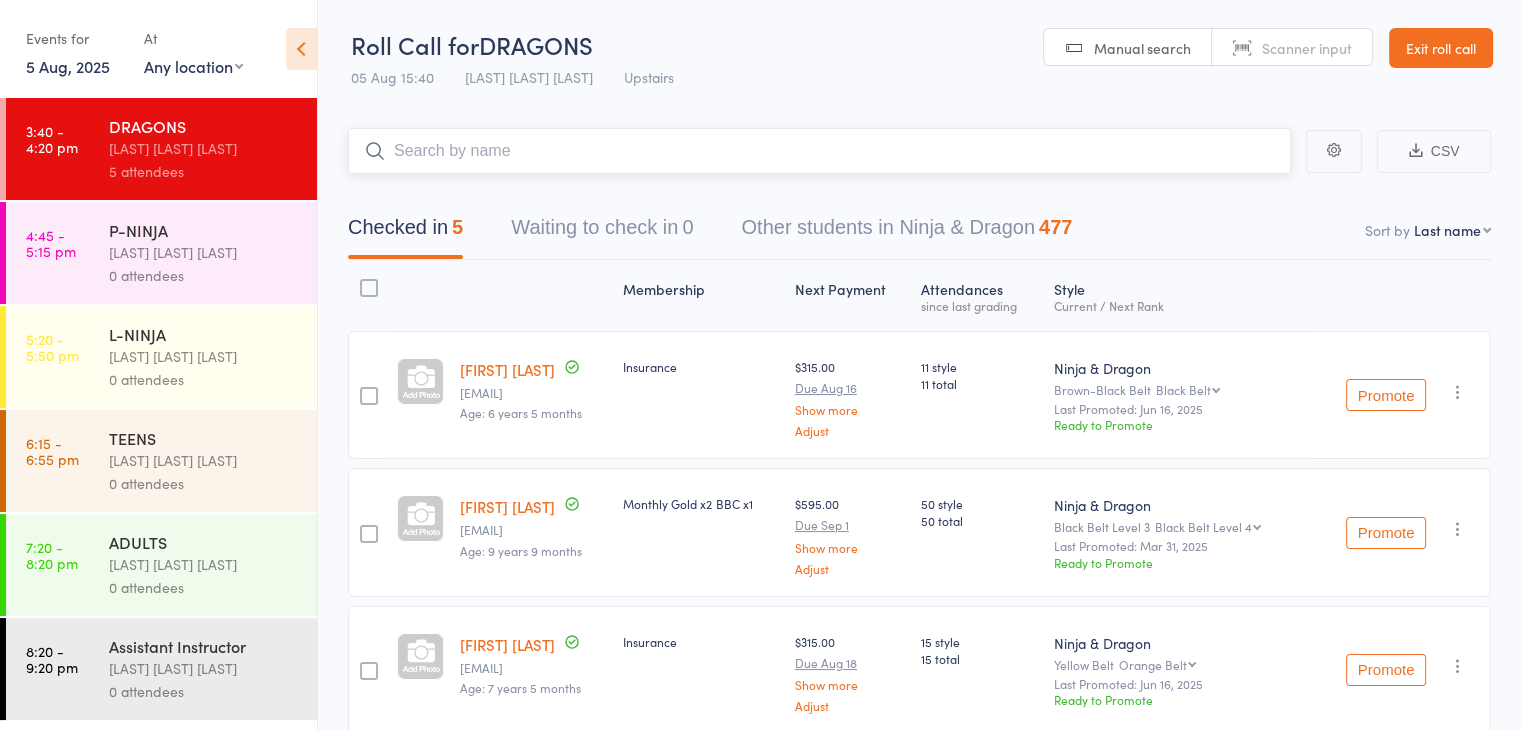 click at bounding box center [819, 151] 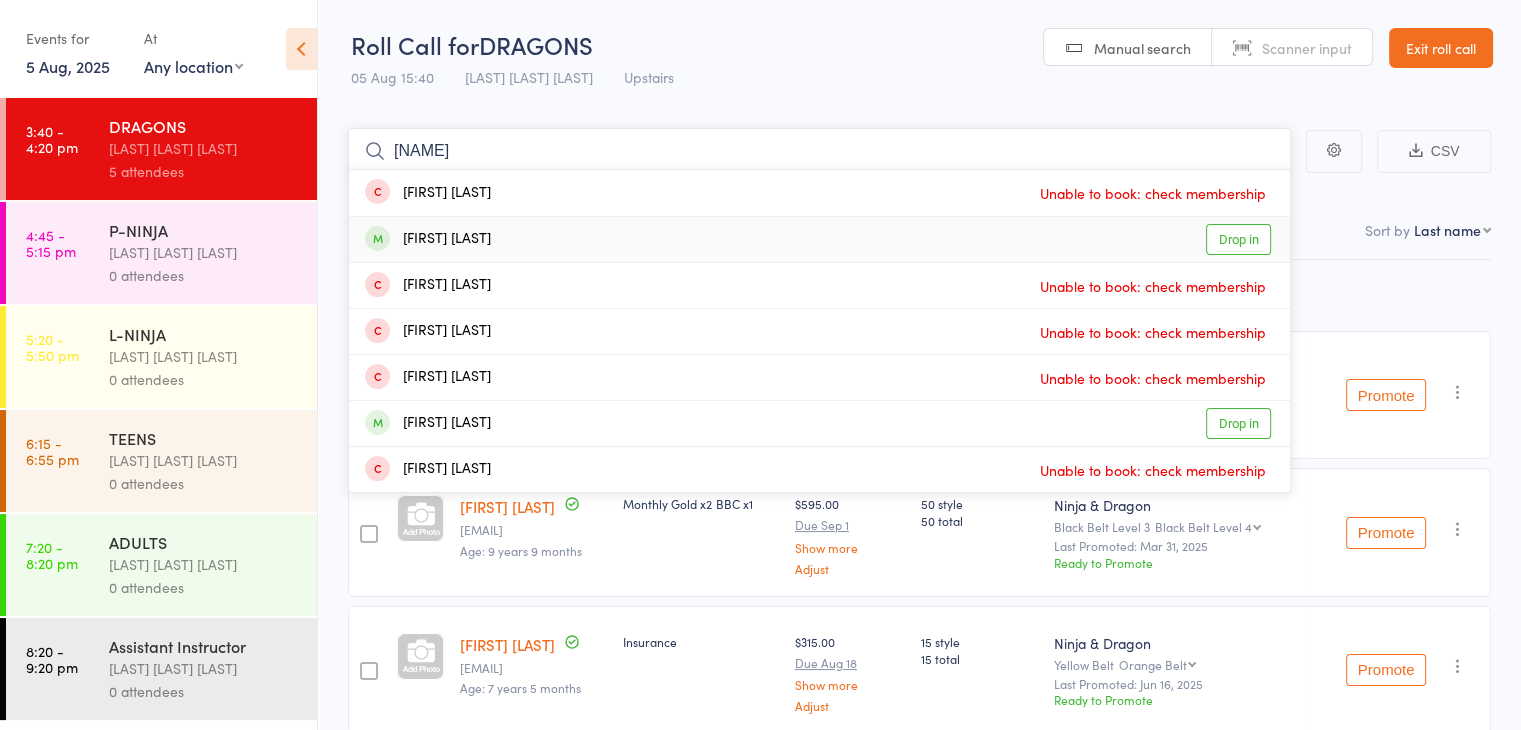 type on "[NAME]" 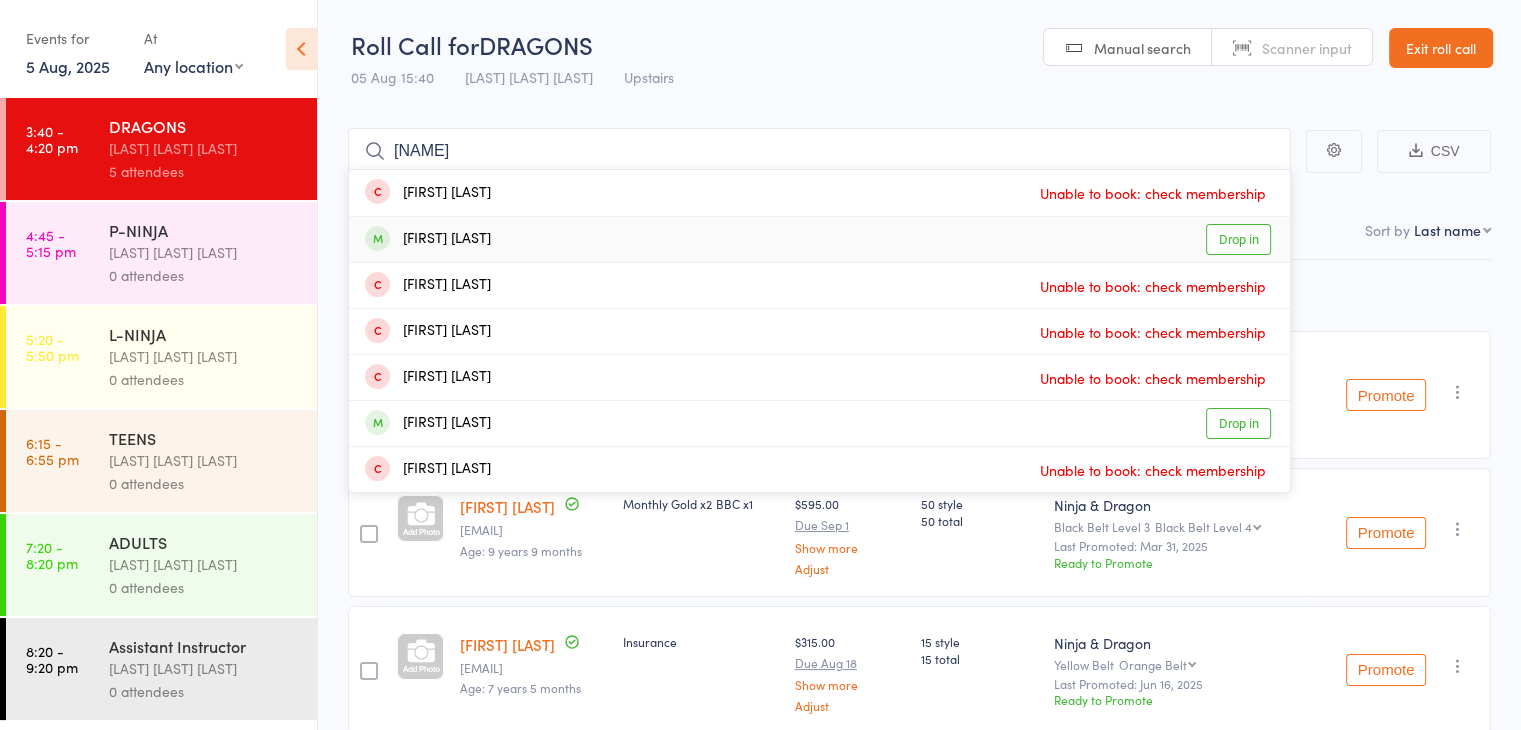 click on "[FIRST] [LAST] Drop in" at bounding box center [819, 239] 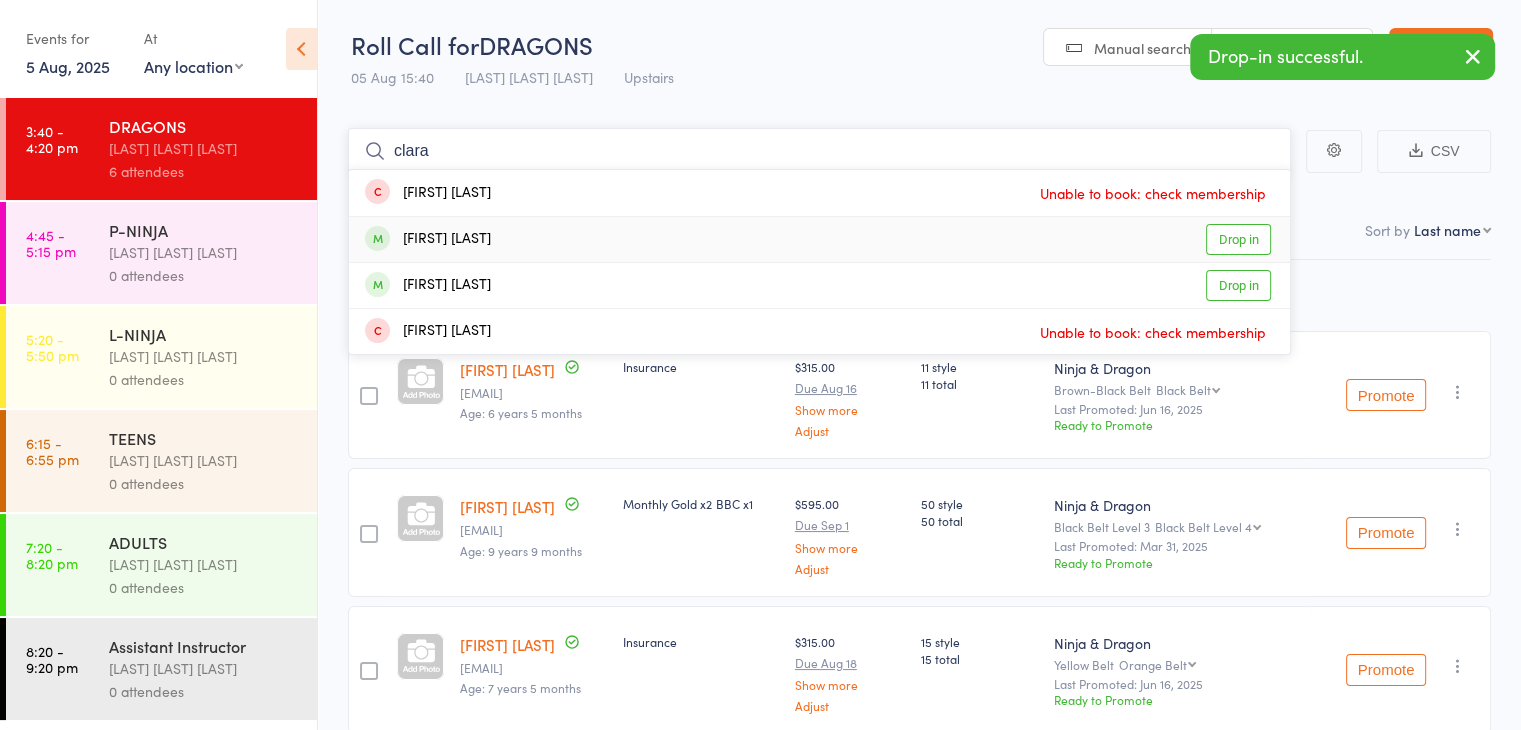 type on "clara" 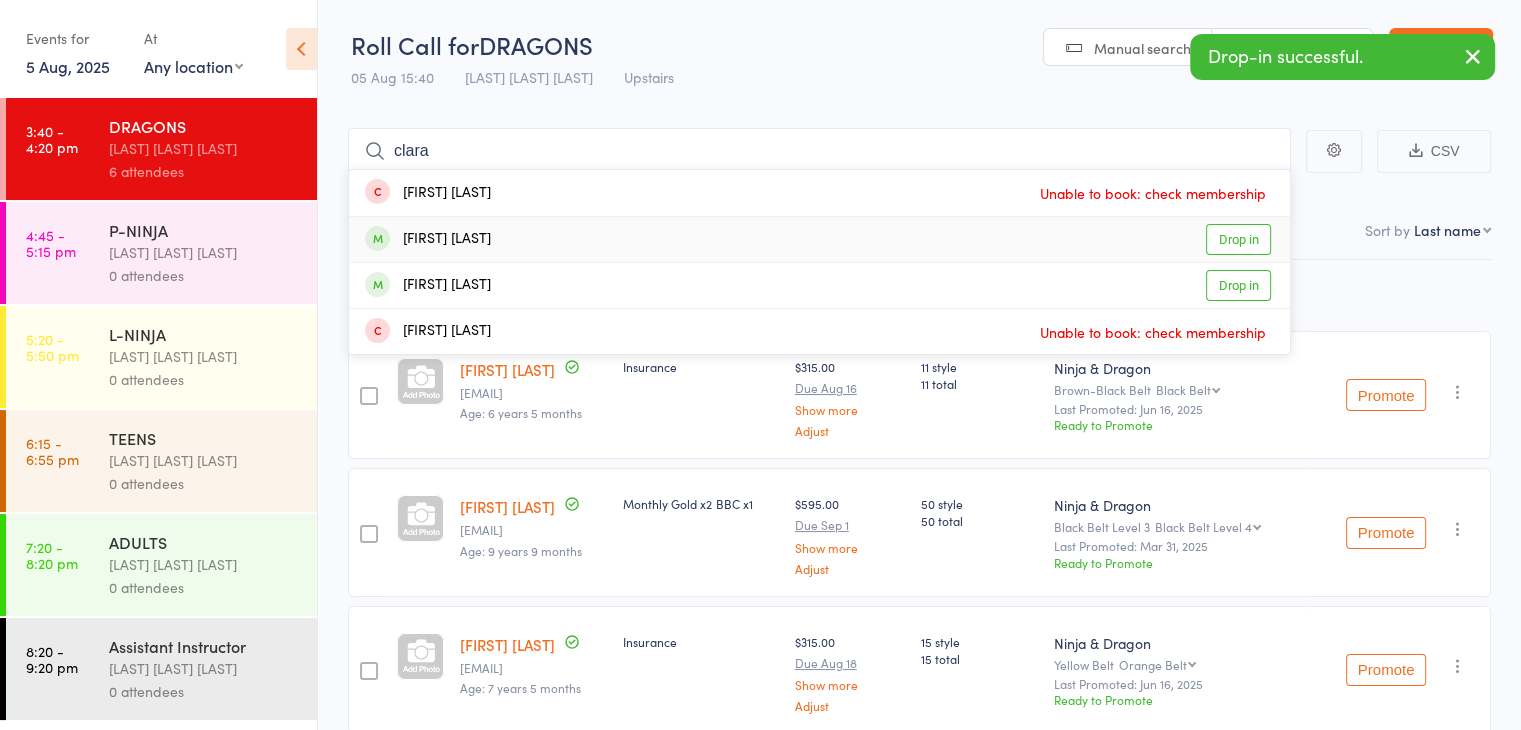 click on "[FIRST] [LAST] Drop in" at bounding box center (819, 239) 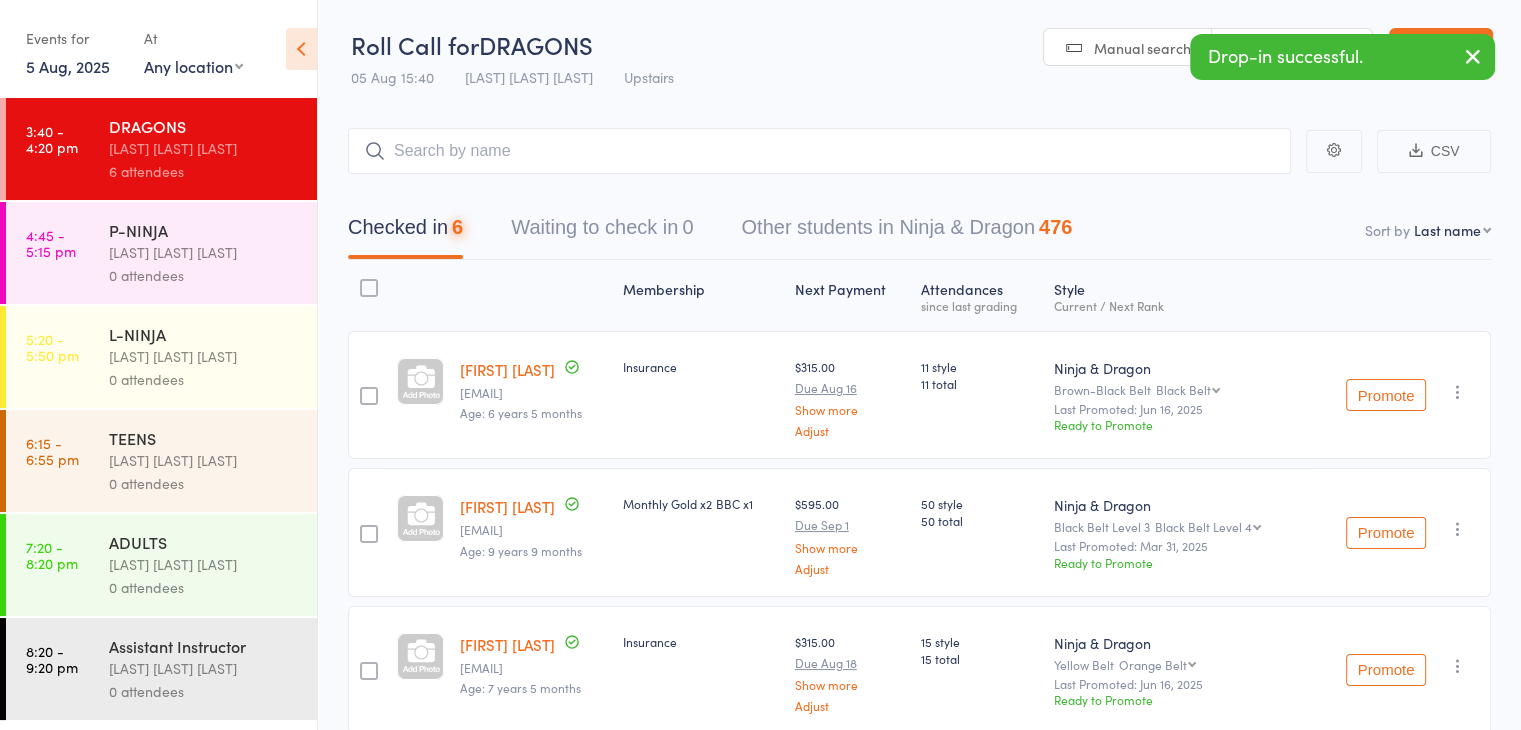 click on "0 attendees" at bounding box center [204, 379] 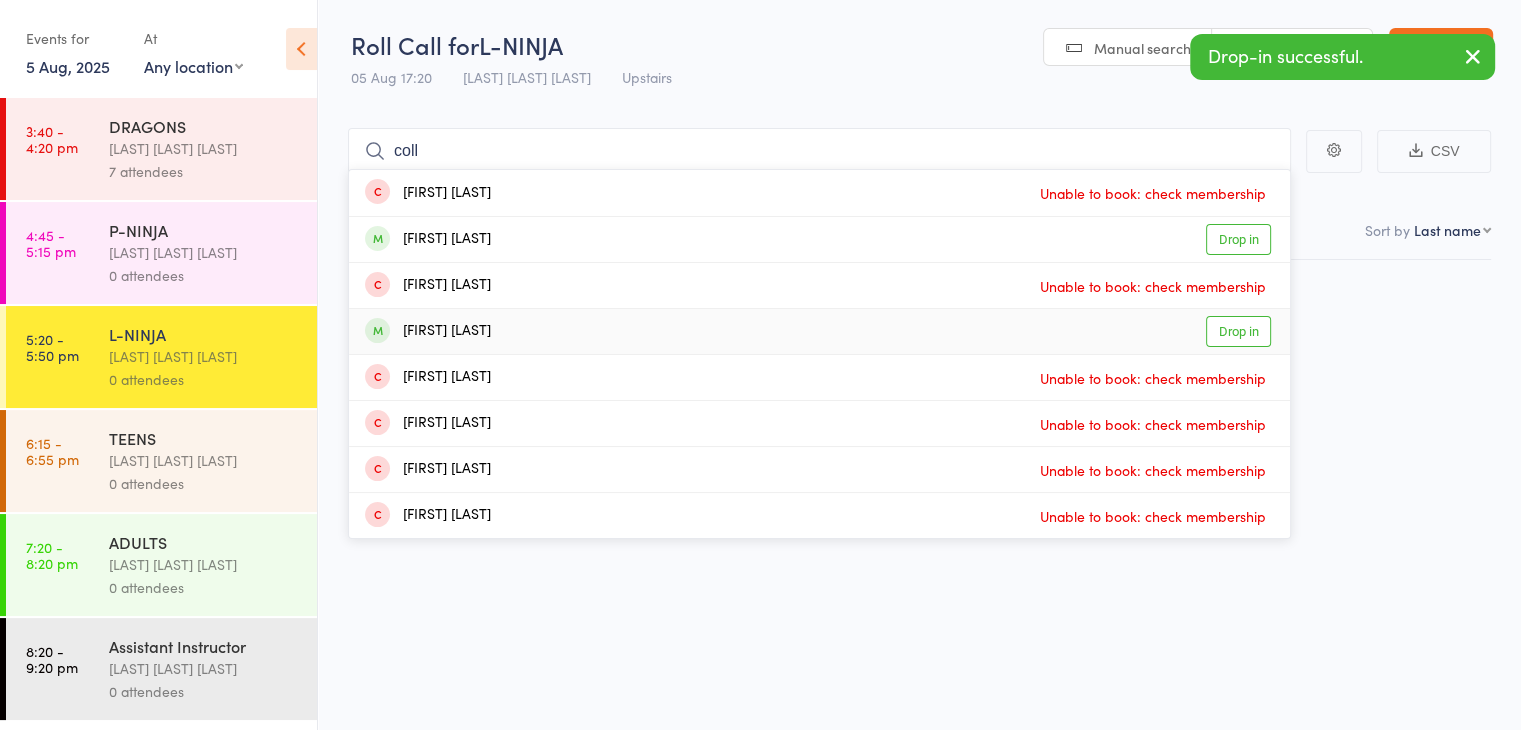 type on "coll" 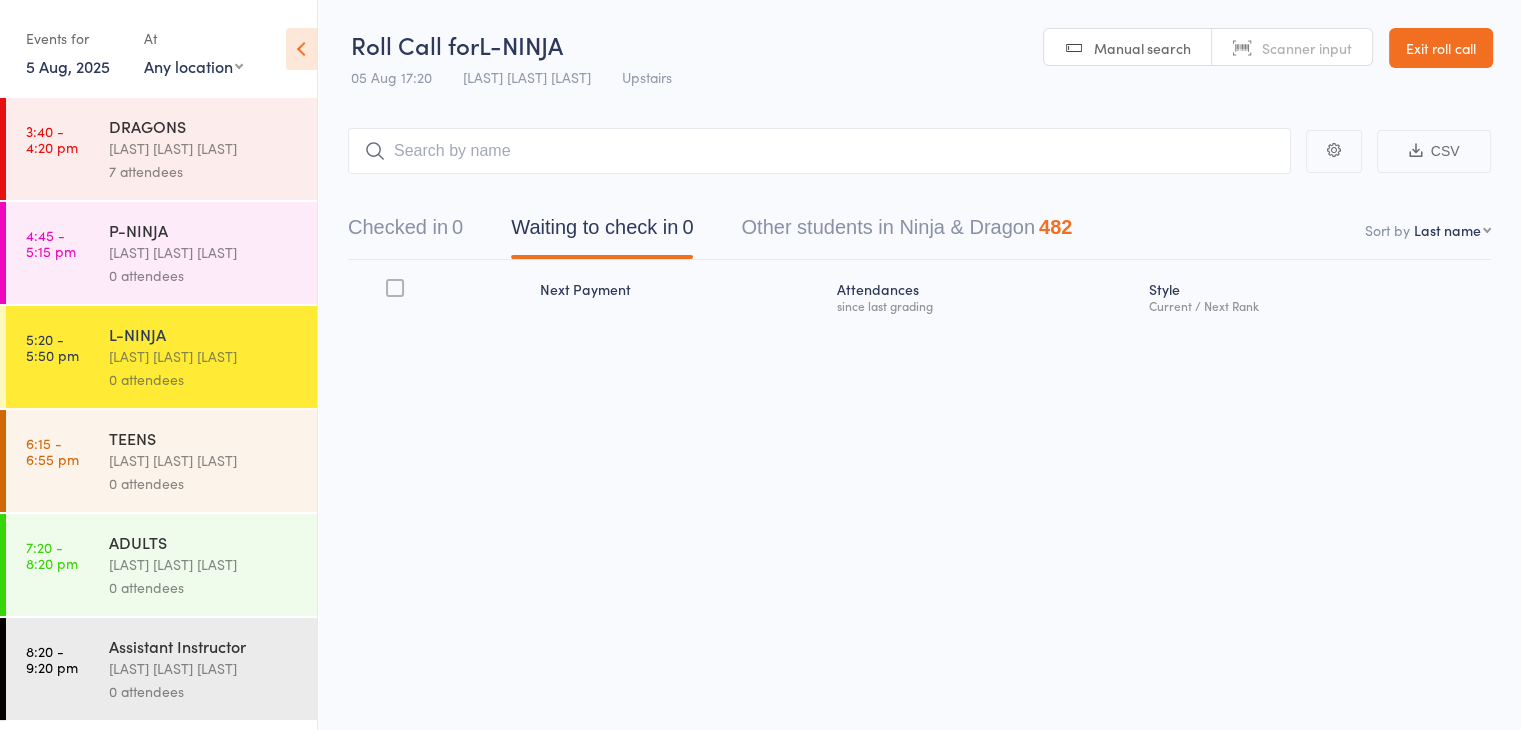 click on "[LAST] [LAST] [LAST]" at bounding box center [204, 148] 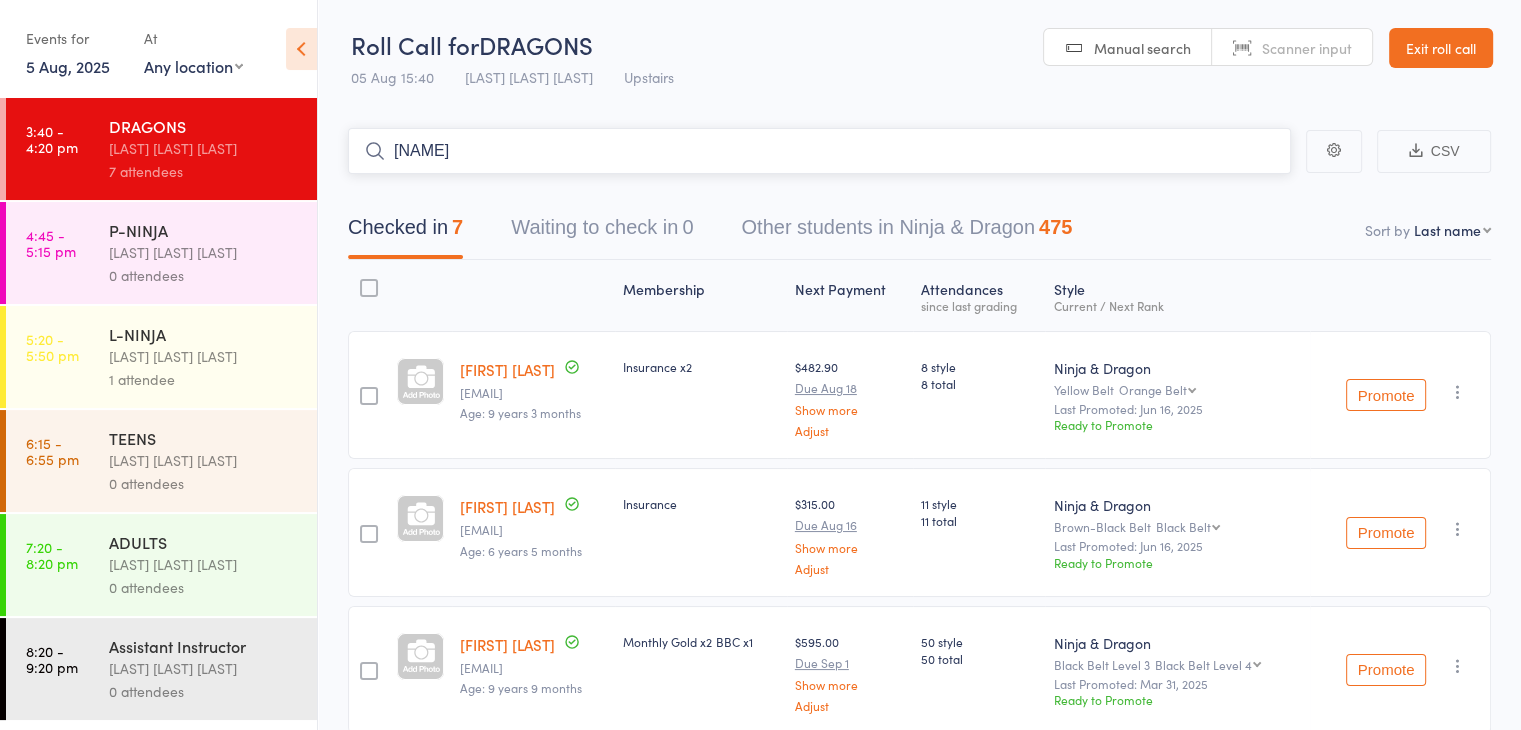 click on "[NAME]" at bounding box center [819, 151] 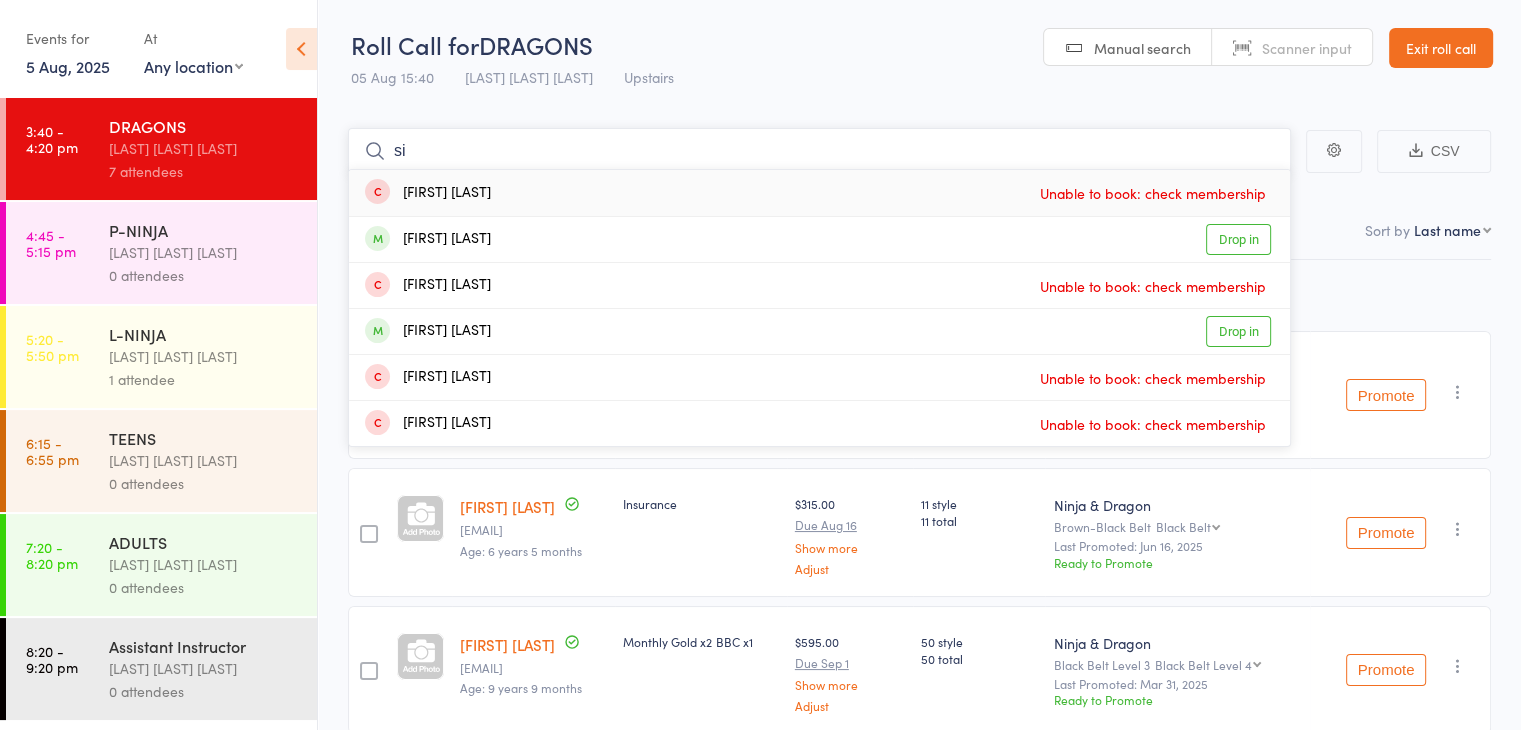 type on "s" 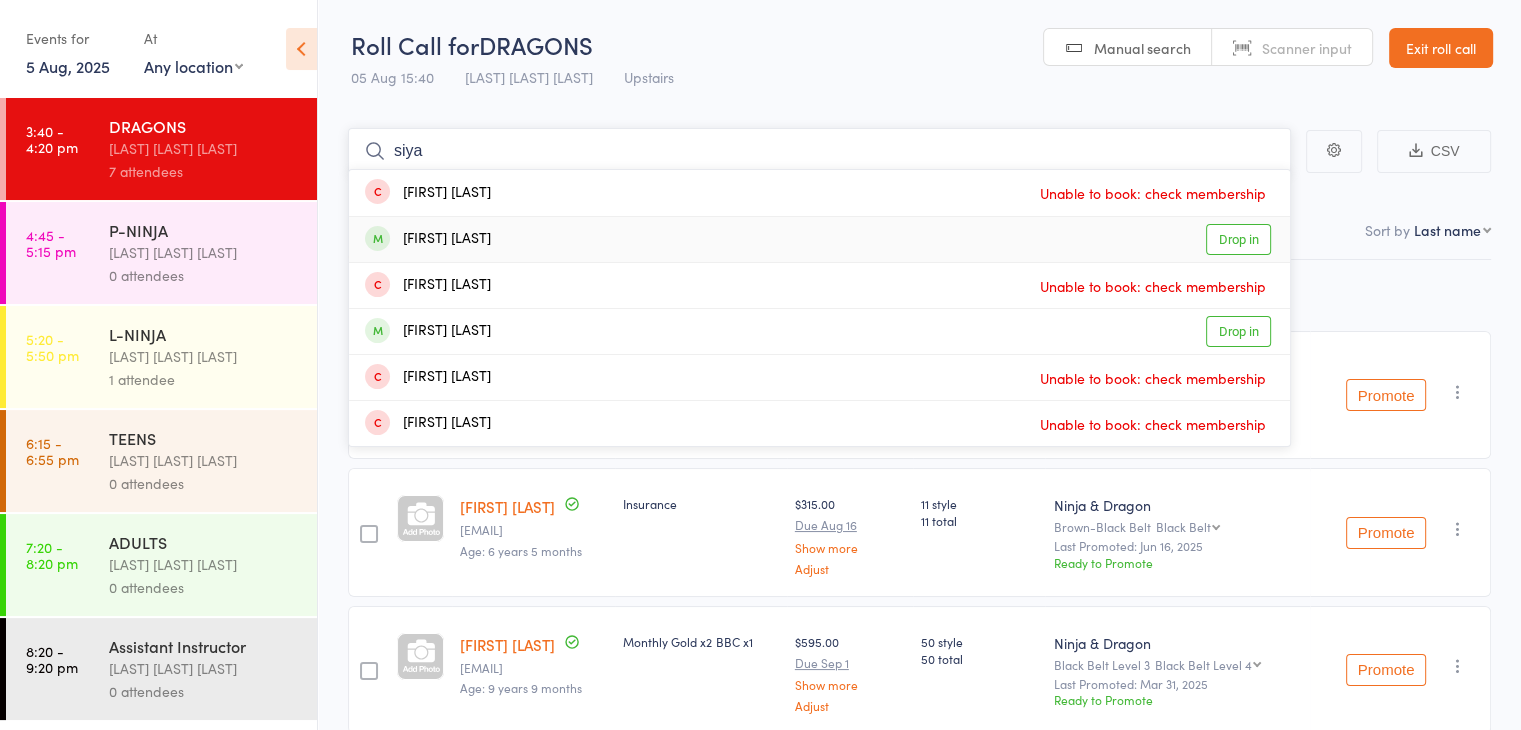 type on "siya" 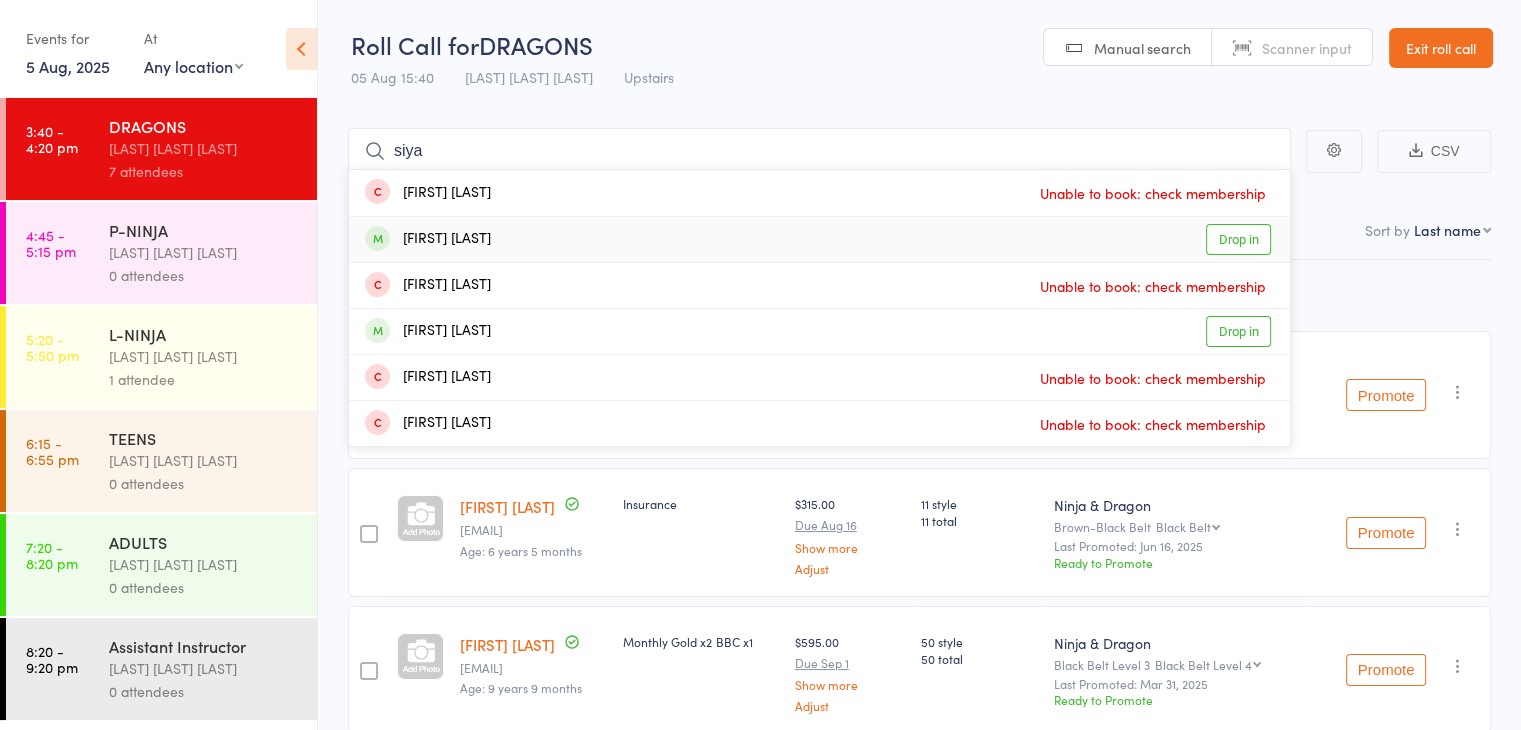 click on "[FIRST] [LAST] Drop in" at bounding box center (819, 239) 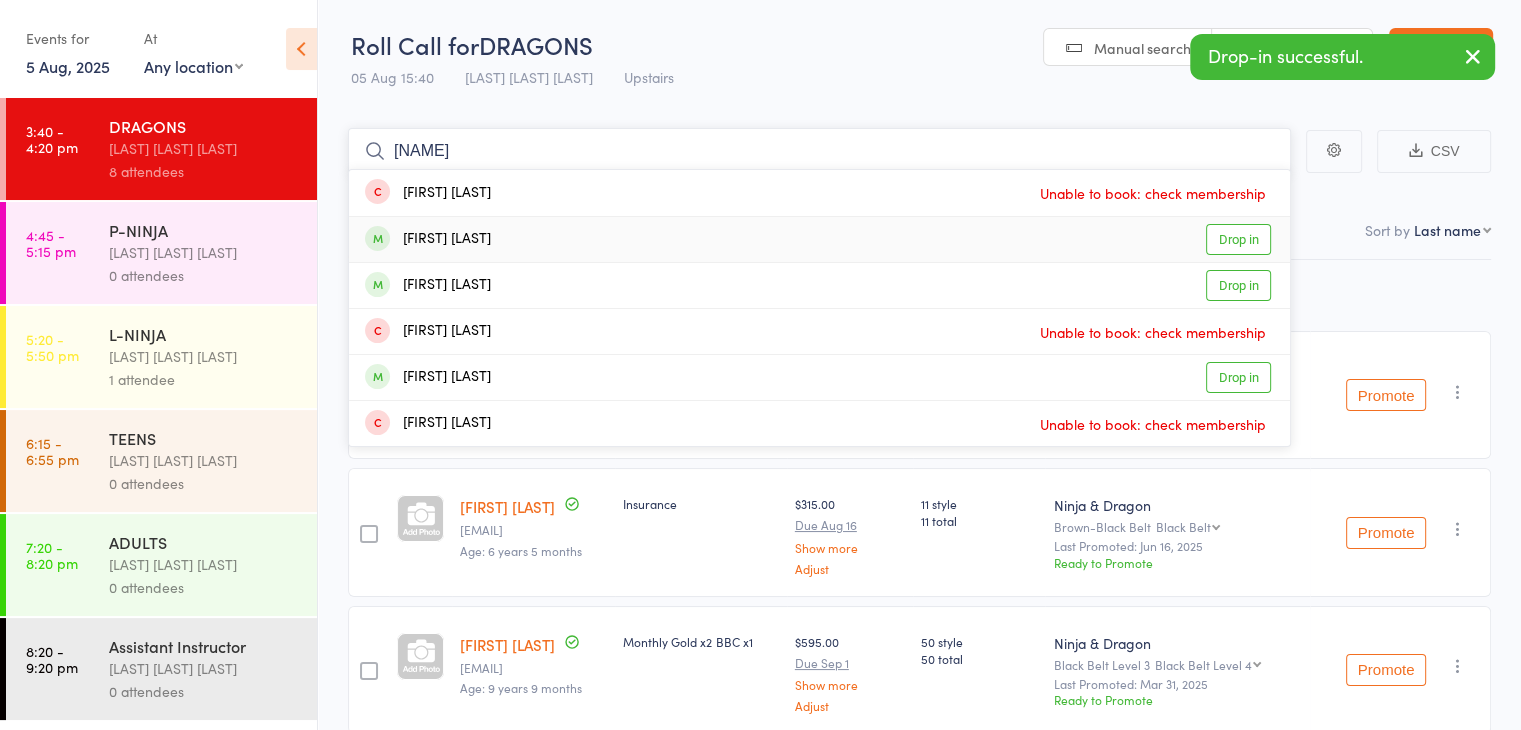 type on "[NAME]" 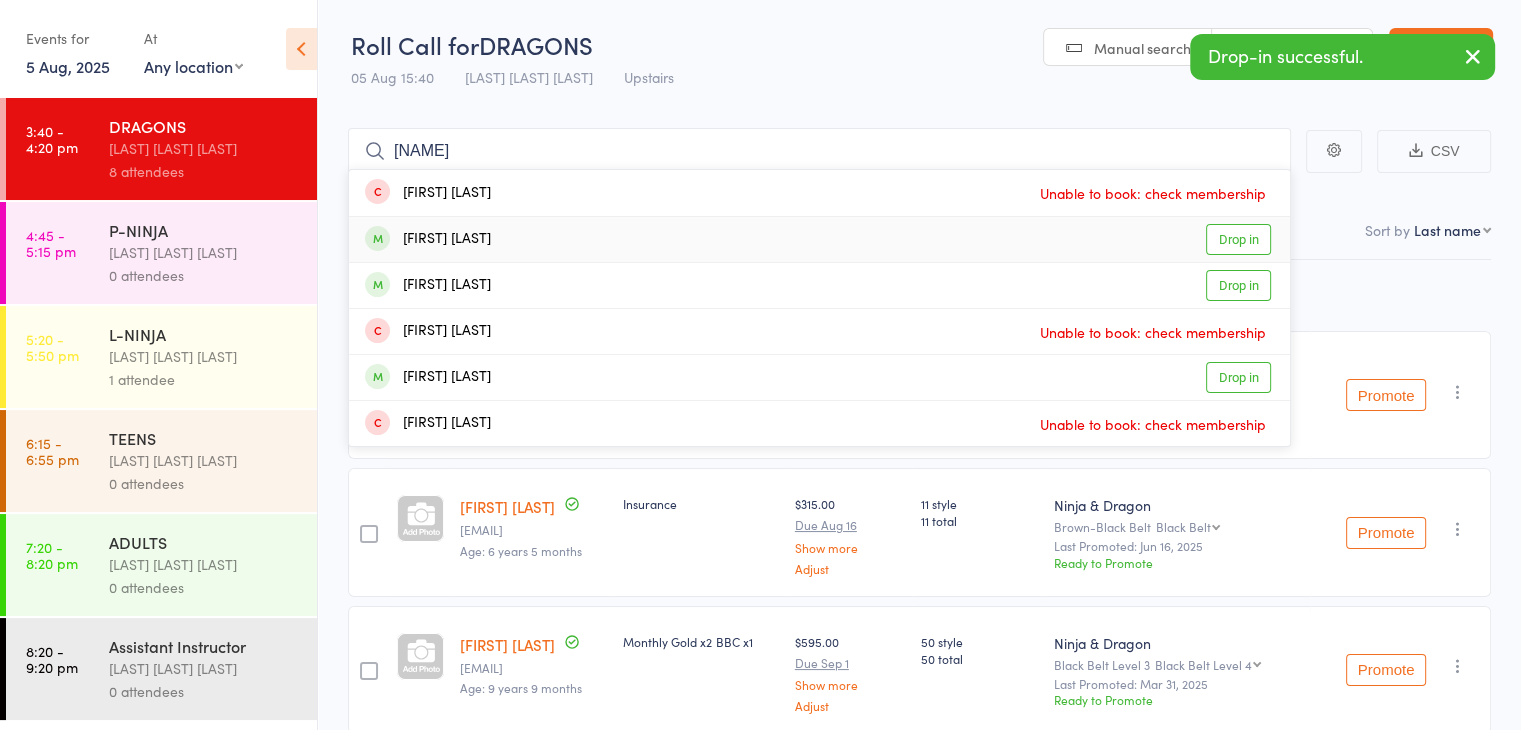 click on "[FIRST] [LAST]" at bounding box center [428, 239] 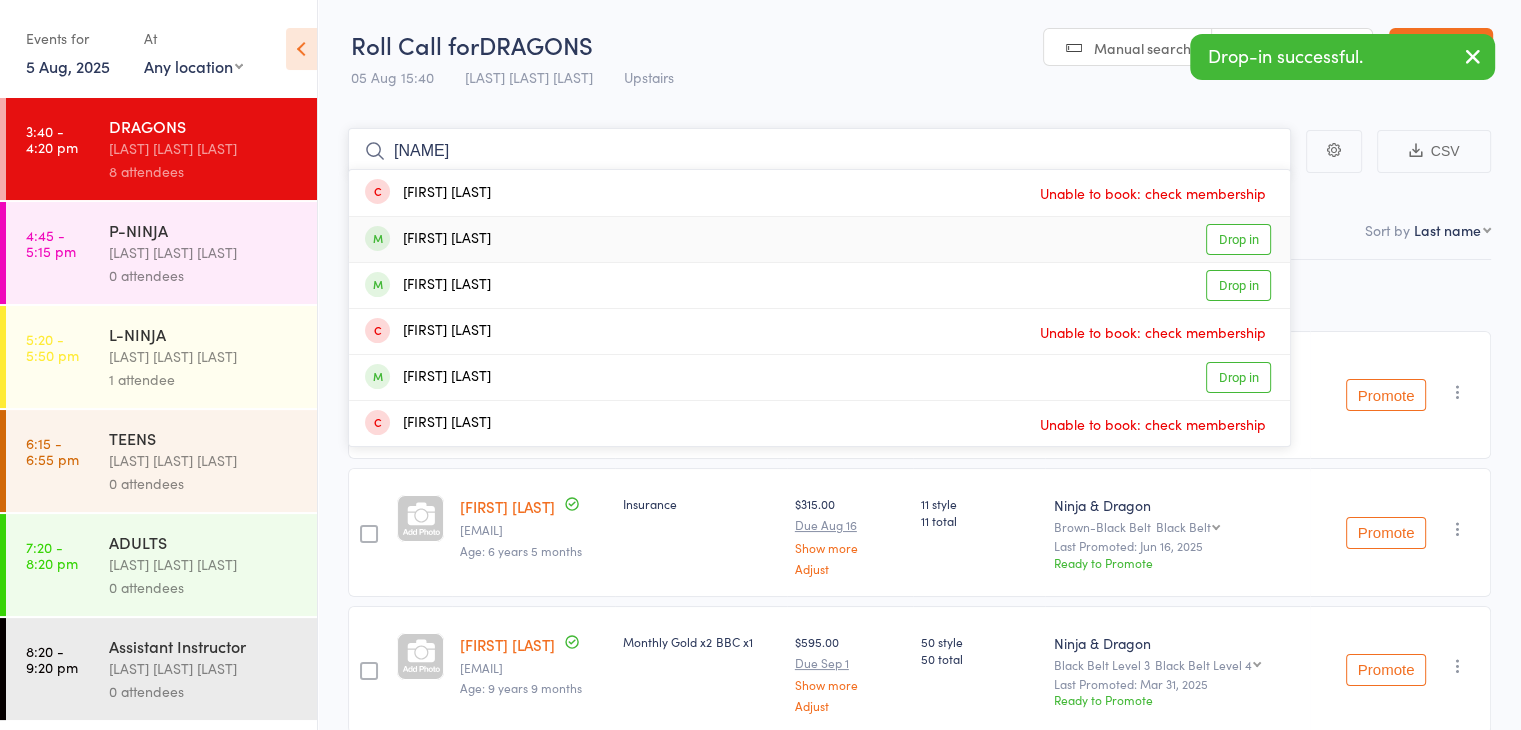 type 